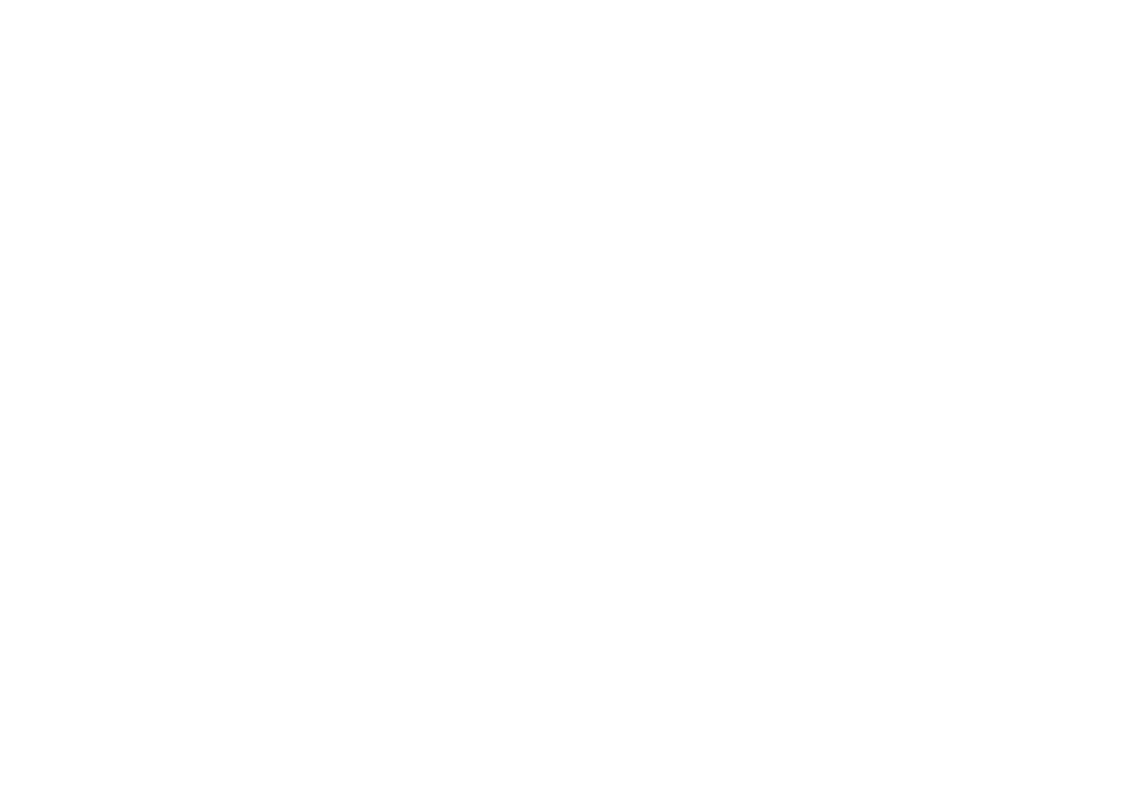 scroll, scrollTop: 0, scrollLeft: 0, axis: both 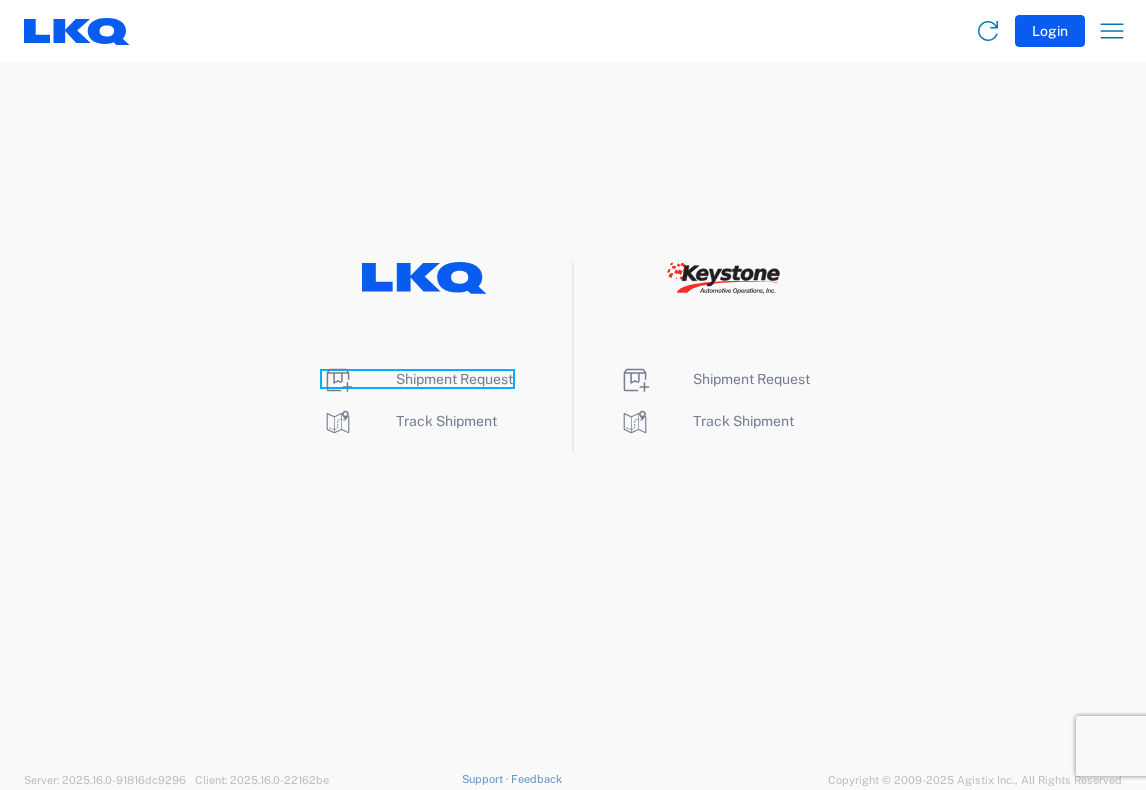 click on "Shipment Request" 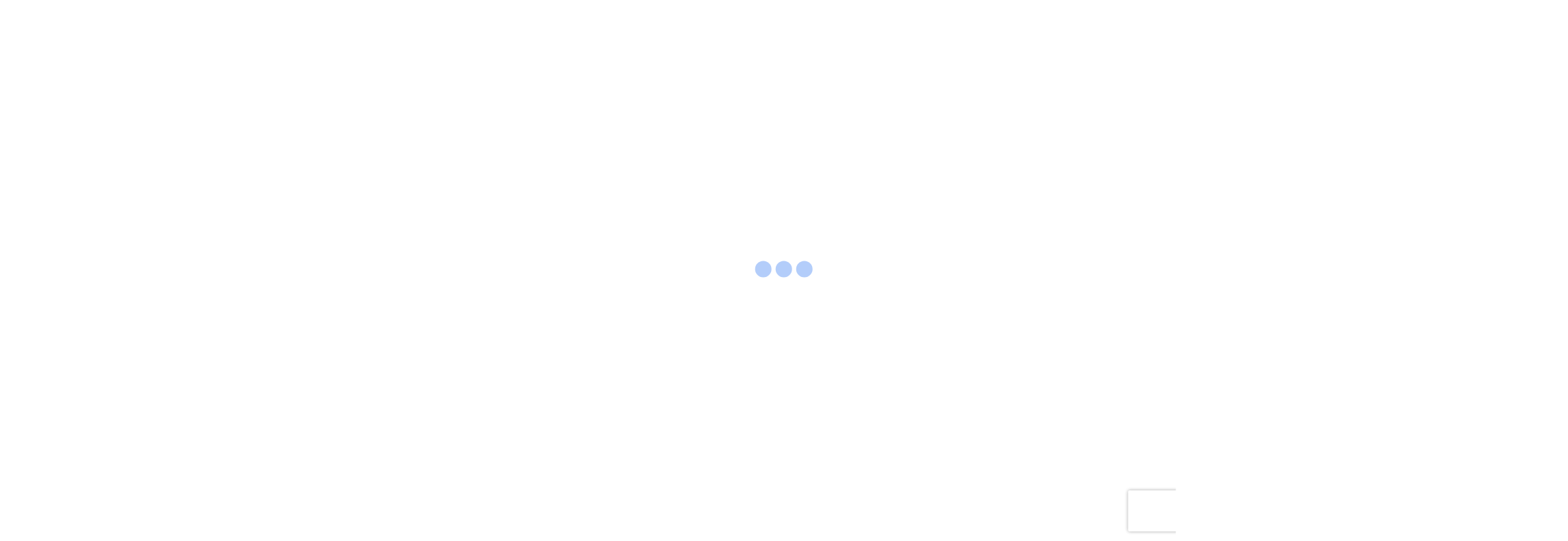 scroll, scrollTop: 0, scrollLeft: 0, axis: both 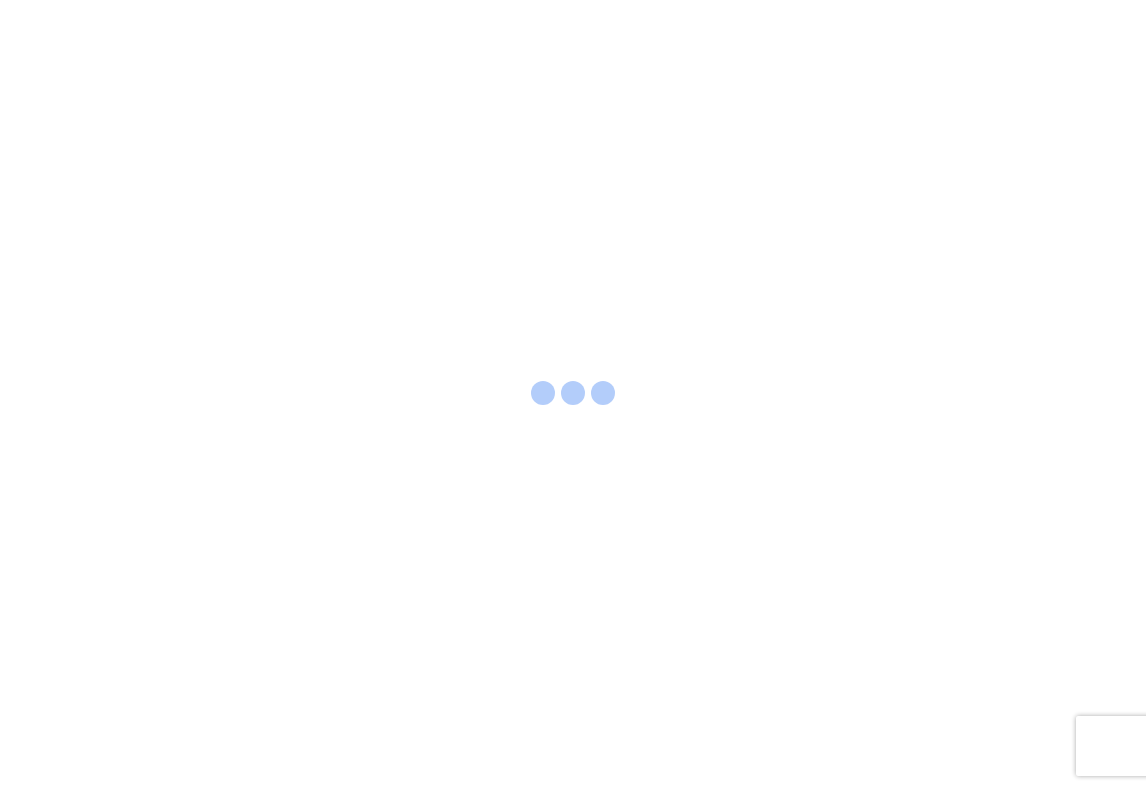 select on "FULL" 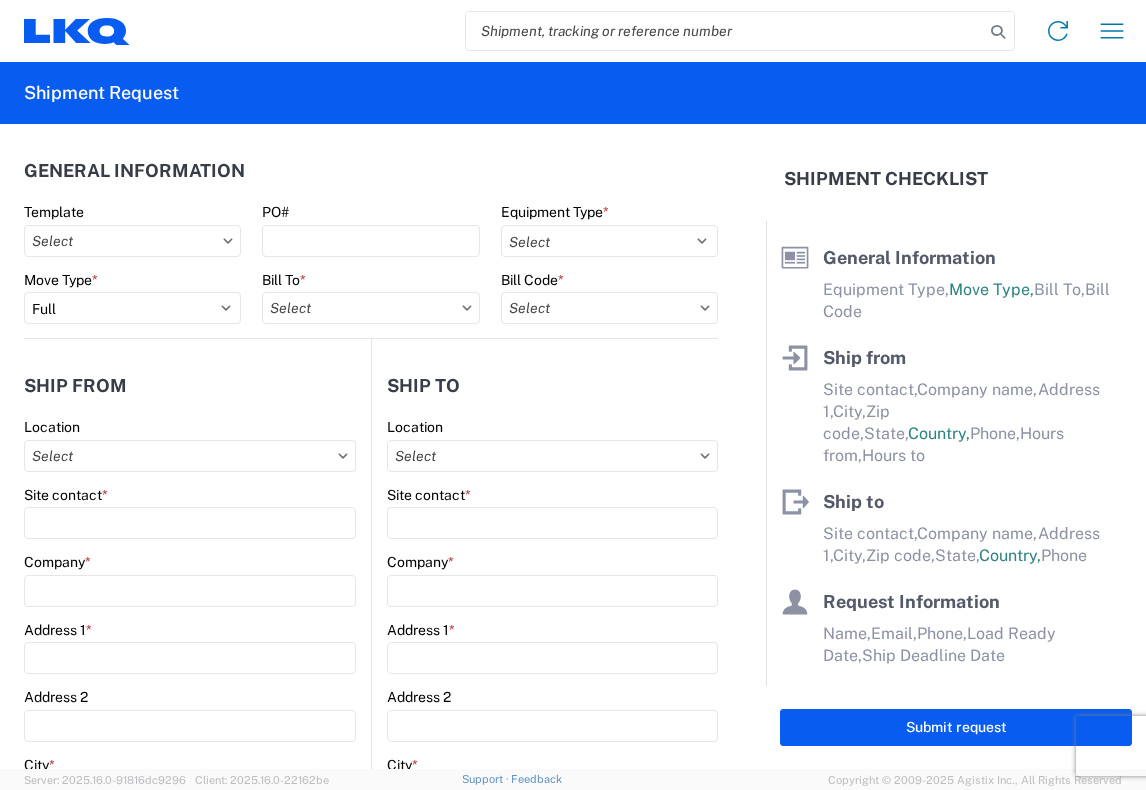 click 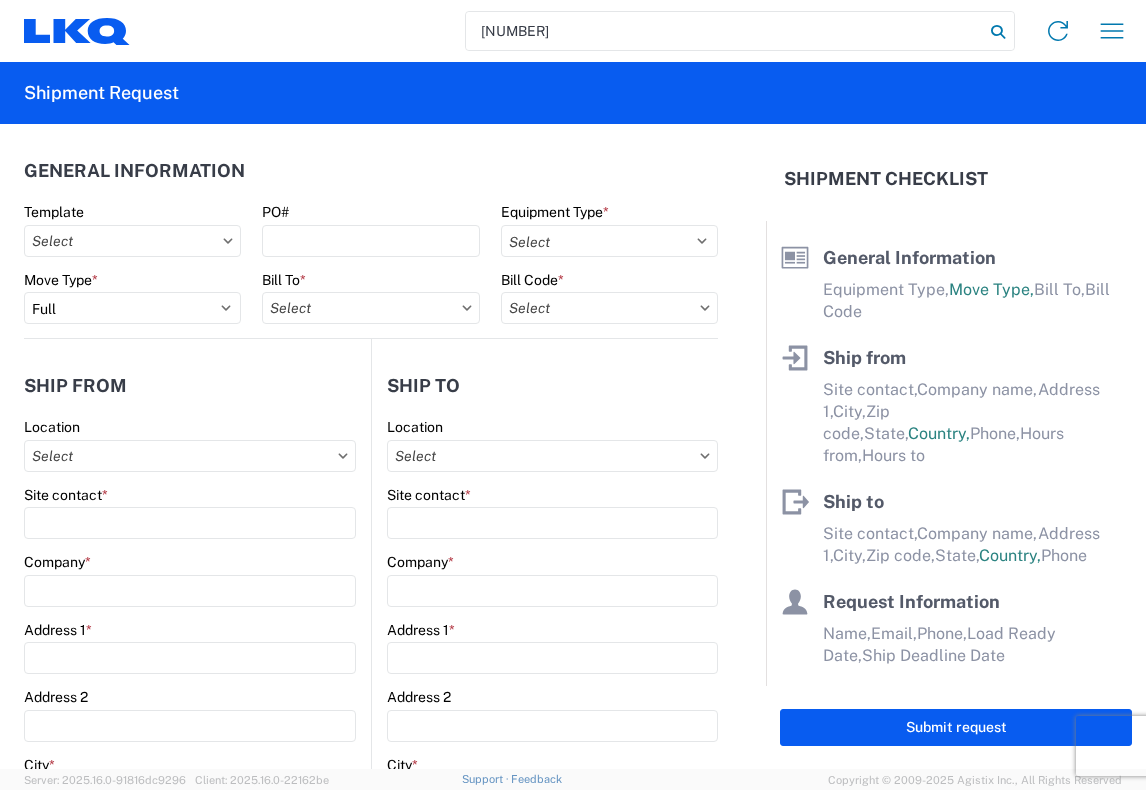 type on "[NUMBER]" 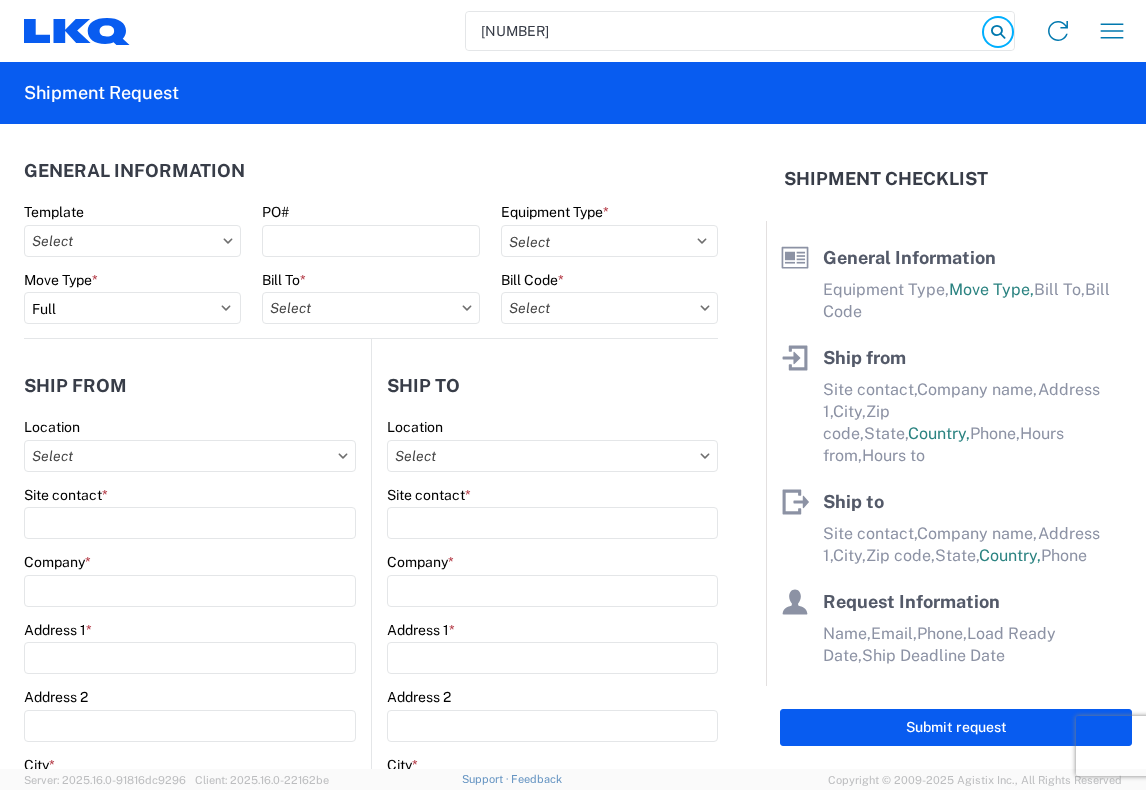 click 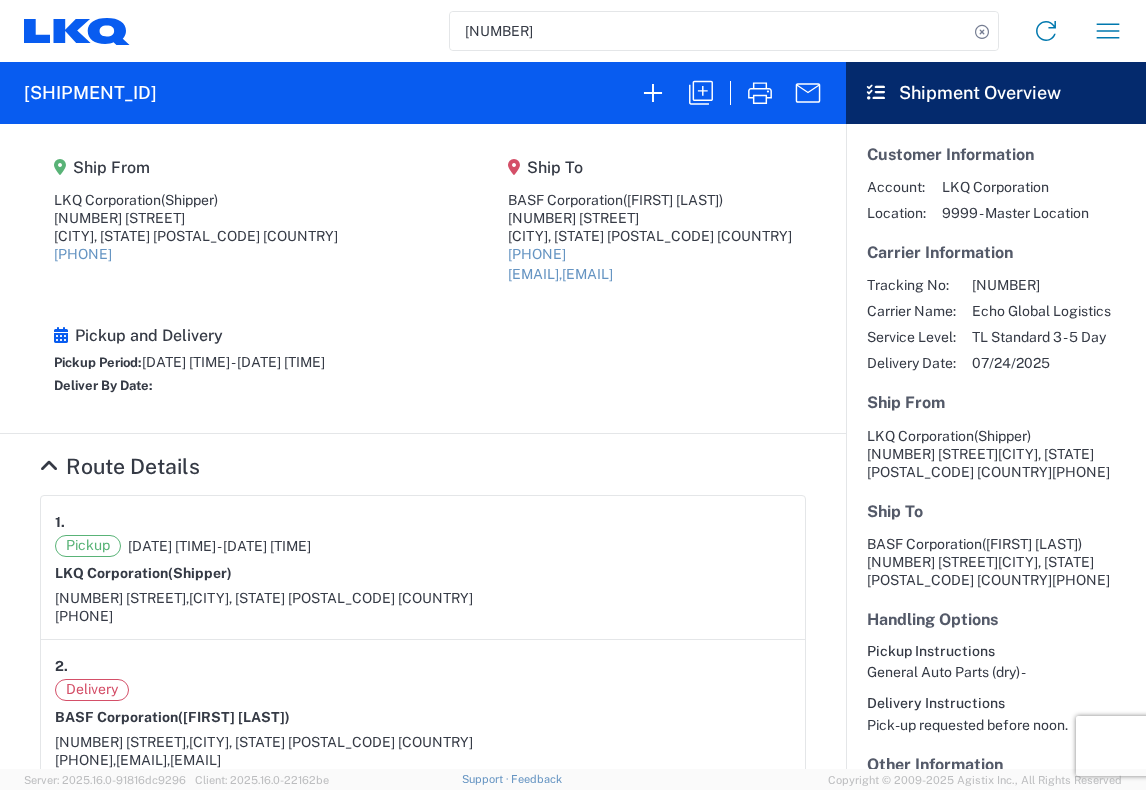 drag, startPoint x: 816, startPoint y: 23, endPoint x: 832, endPoint y: 23, distance: 16 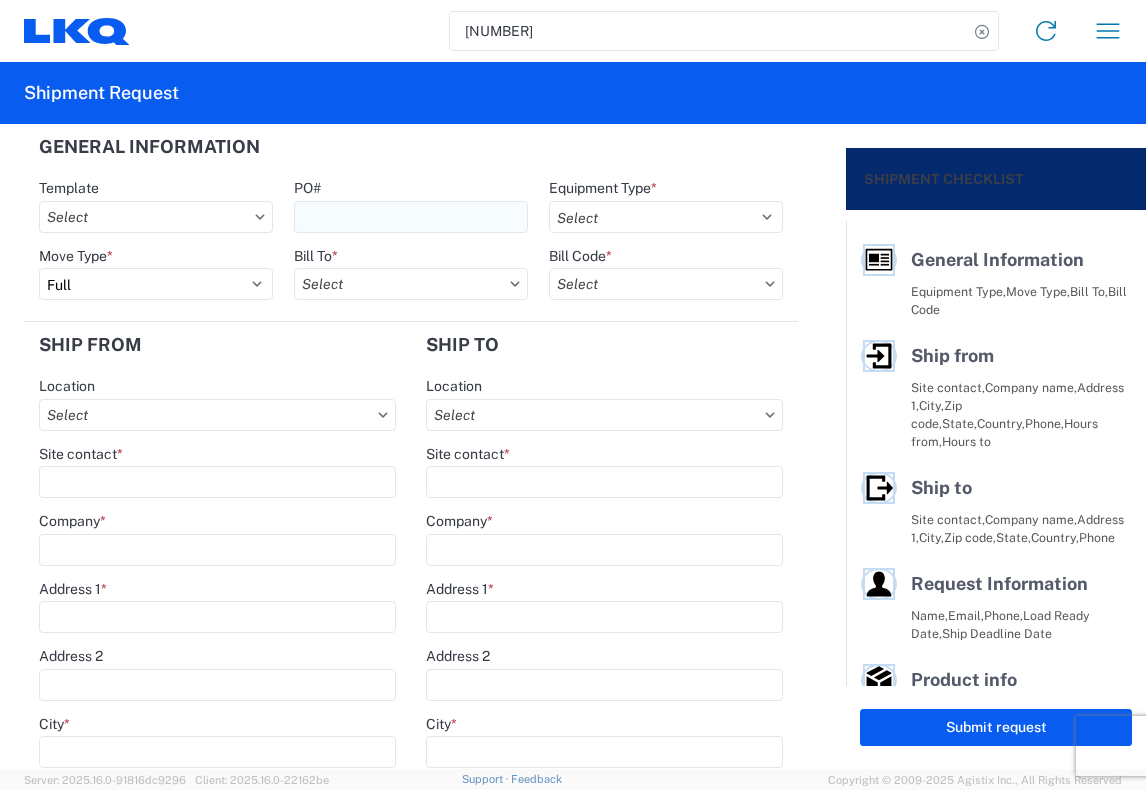 click on "PO#" at bounding box center (411, 217) 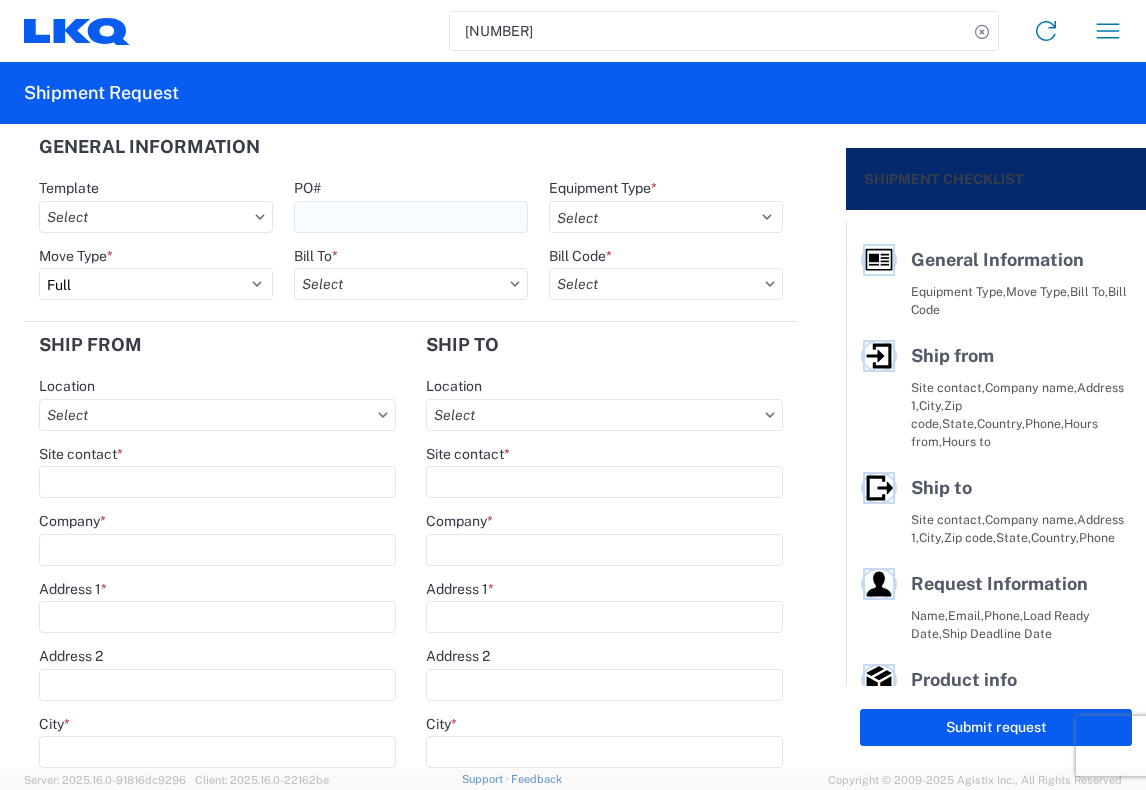 click on "PO#" at bounding box center [411, 217] 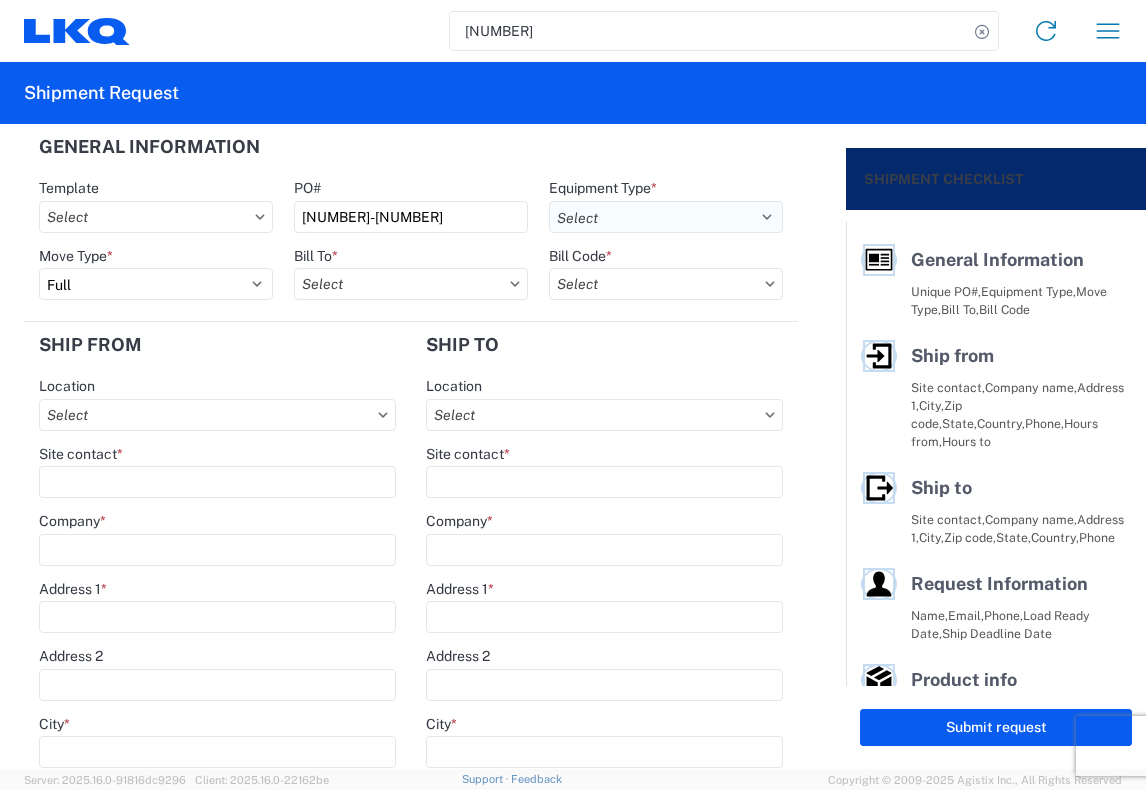 type on "[NUMBER]-[NUMBER]" 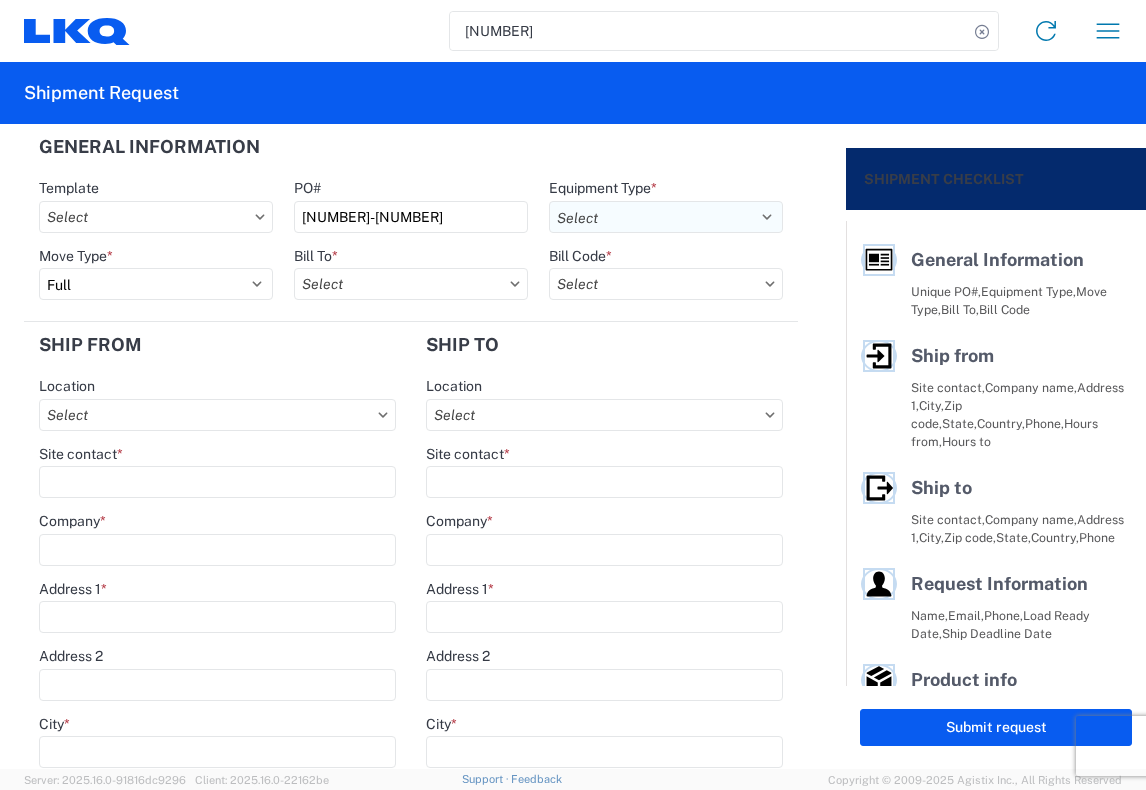 click on "Select 53’ Dry Van Flatbed Dropdeck (van) Lowboy (flatbed) Rail" at bounding box center [666, 217] 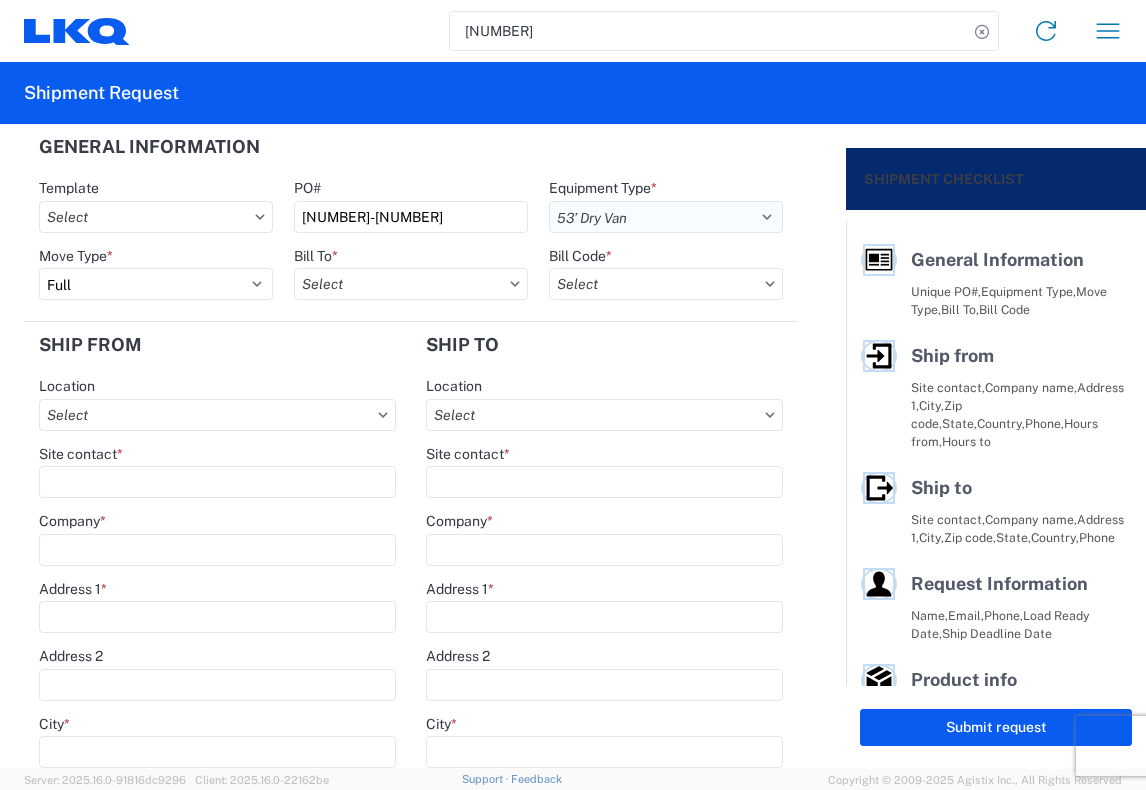 click on "Select 53’ Dry Van Flatbed Dropdeck (van) Lowboy (flatbed) Rail" at bounding box center [666, 217] 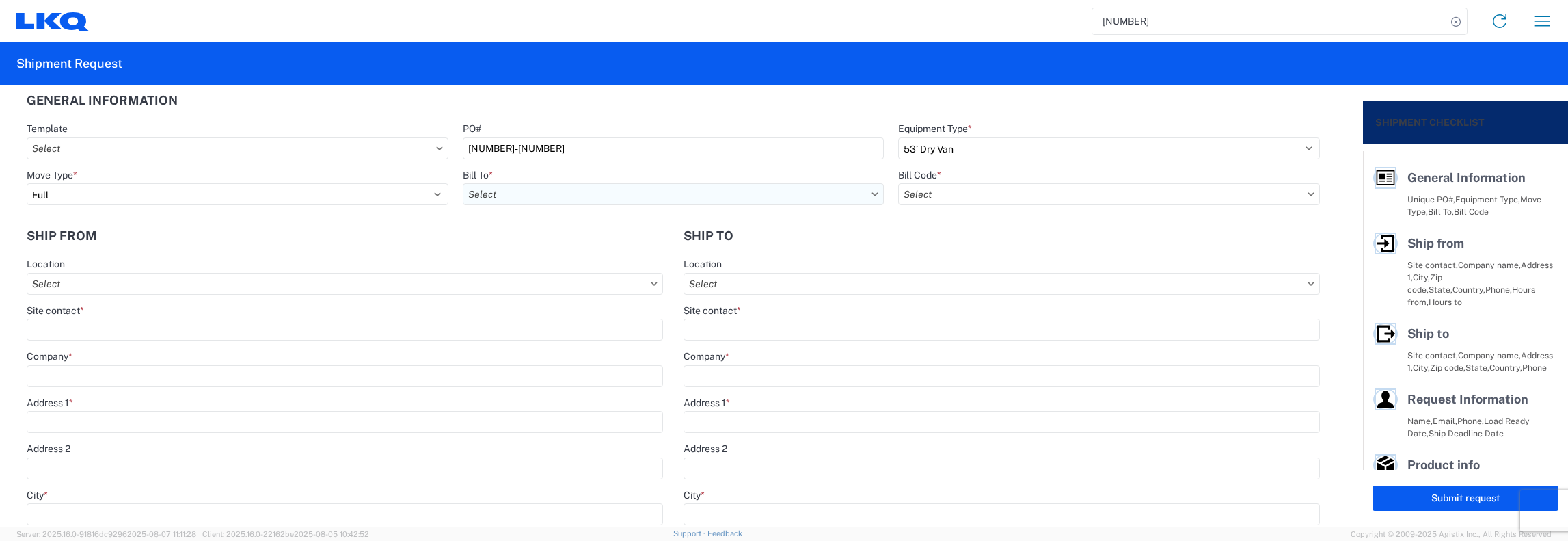 click on "Bill To  *" at bounding box center [673, 194] 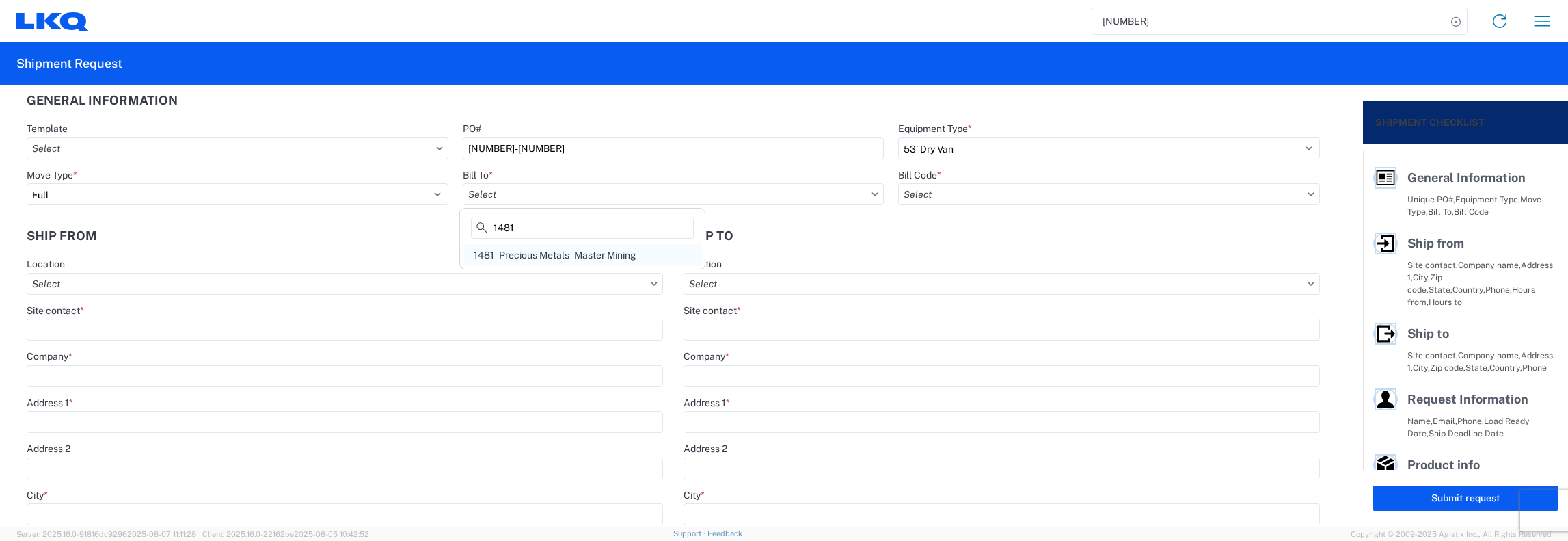 type on "1481" 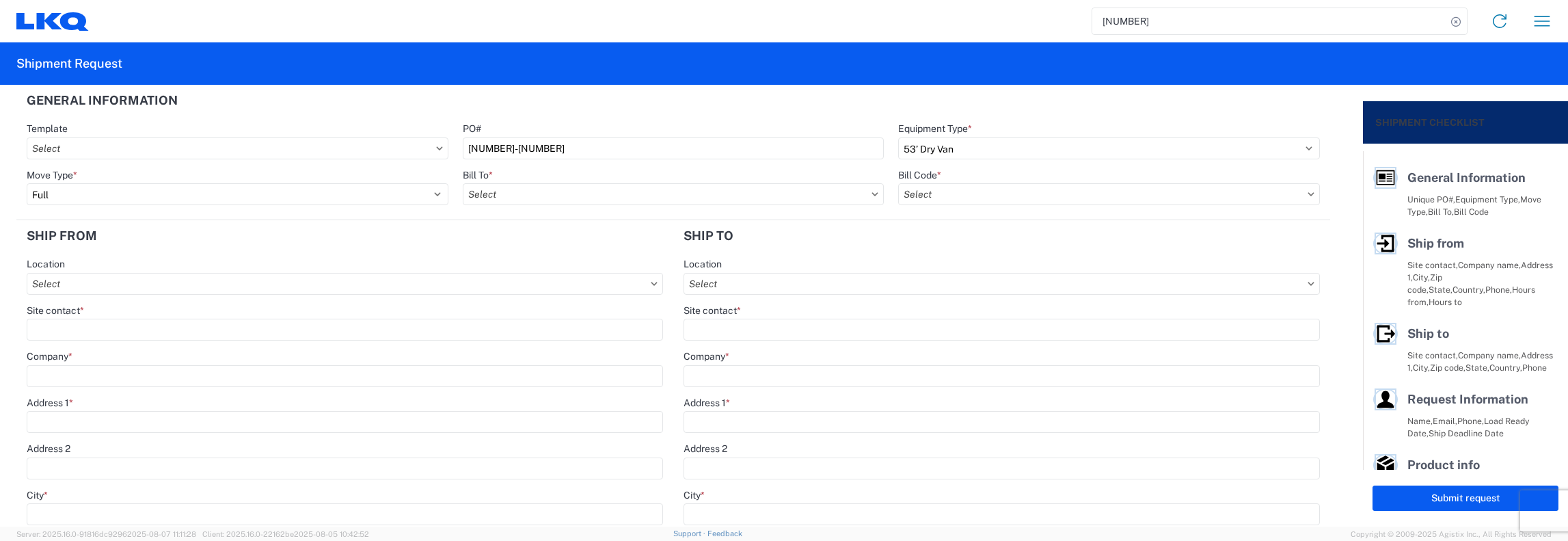 type on "1481 - Precious Metals - Master Mining" 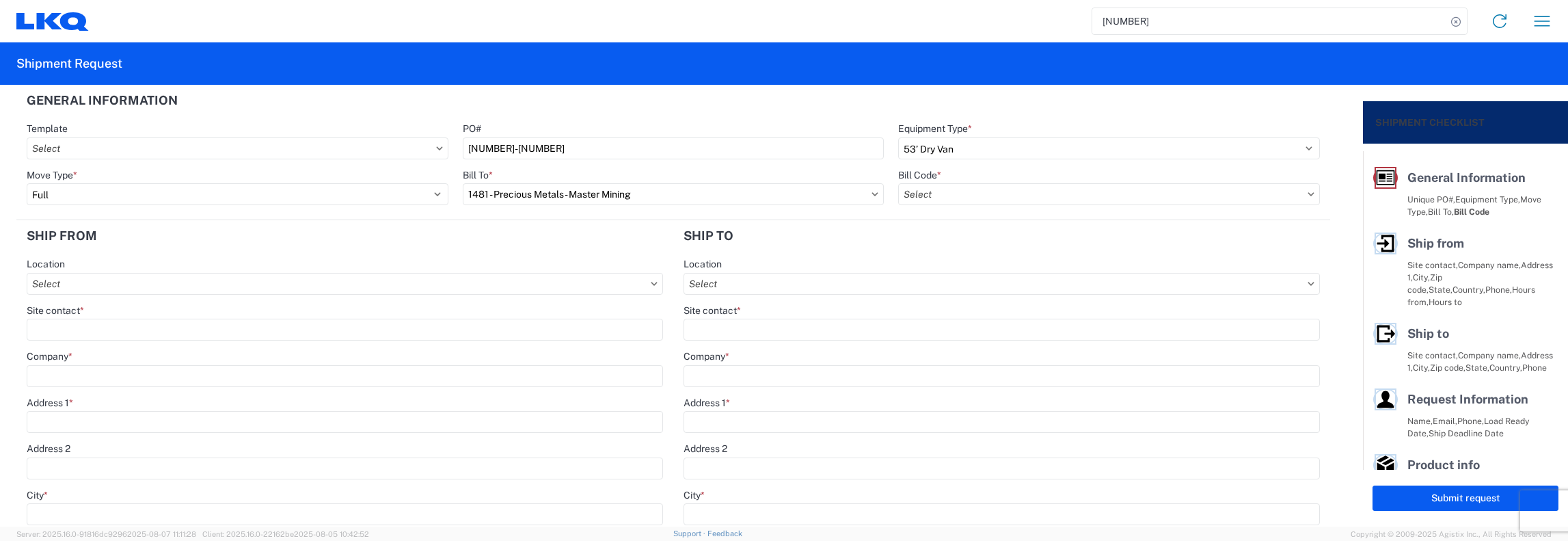 click 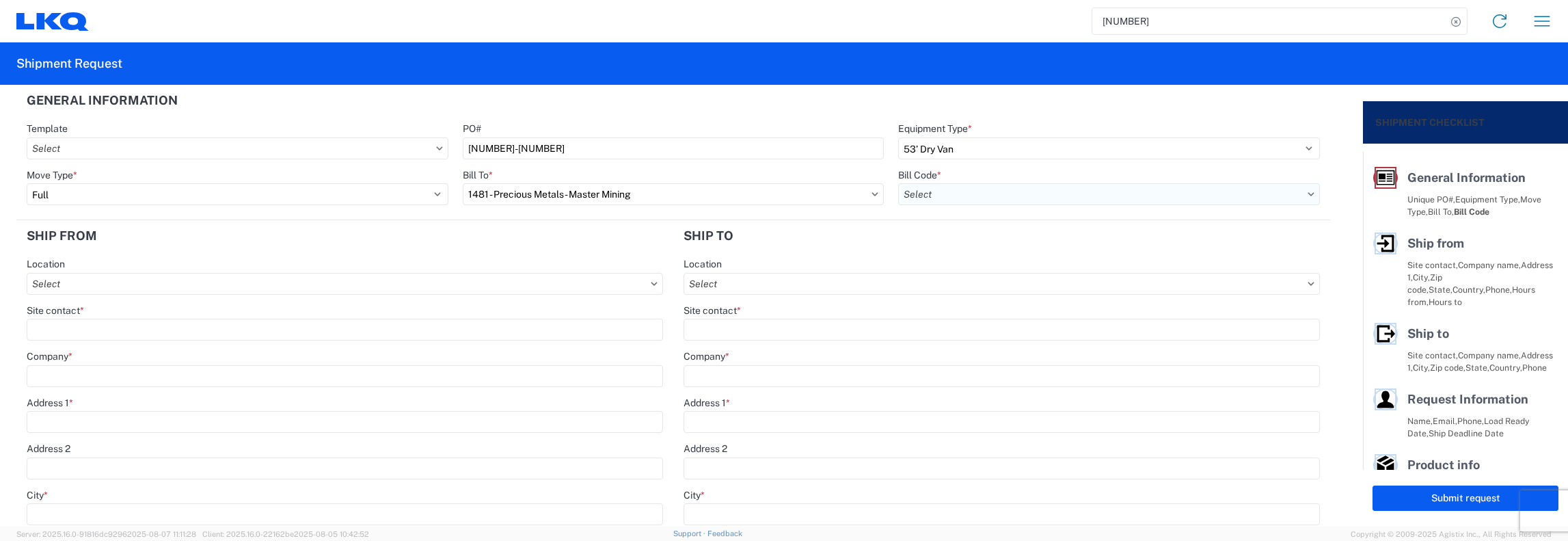 click on "Bill Code  *" at bounding box center (1109, 194) 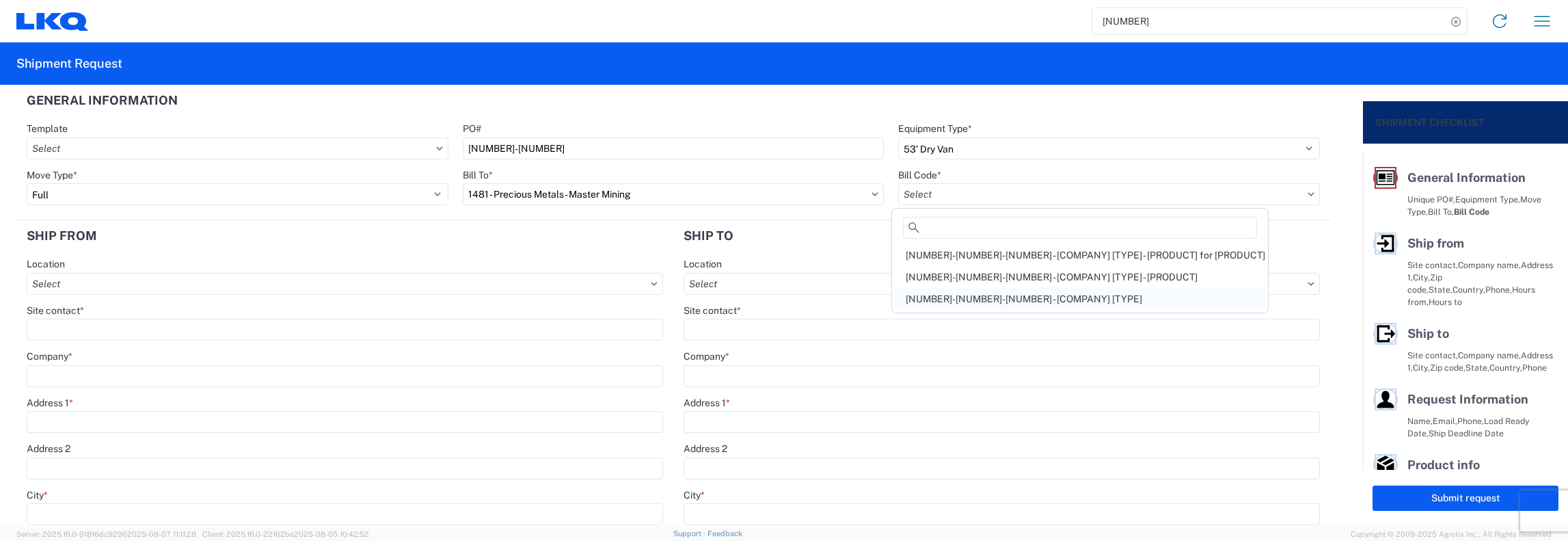 click on "[NUMBER]-[NUMBER]-[NUMBER] - [COMPANY] [TYPE]" 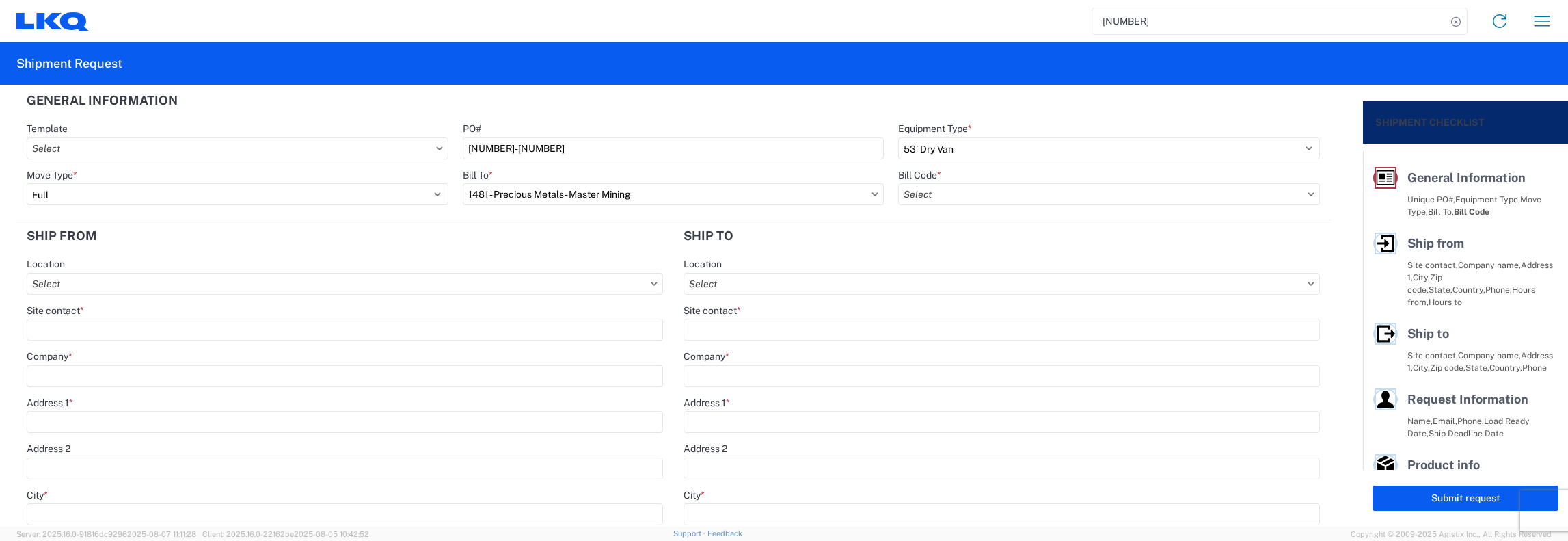 type on "[NUMBER]-[NUMBER]-[NUMBER] - [COMPANY] [TYPE]" 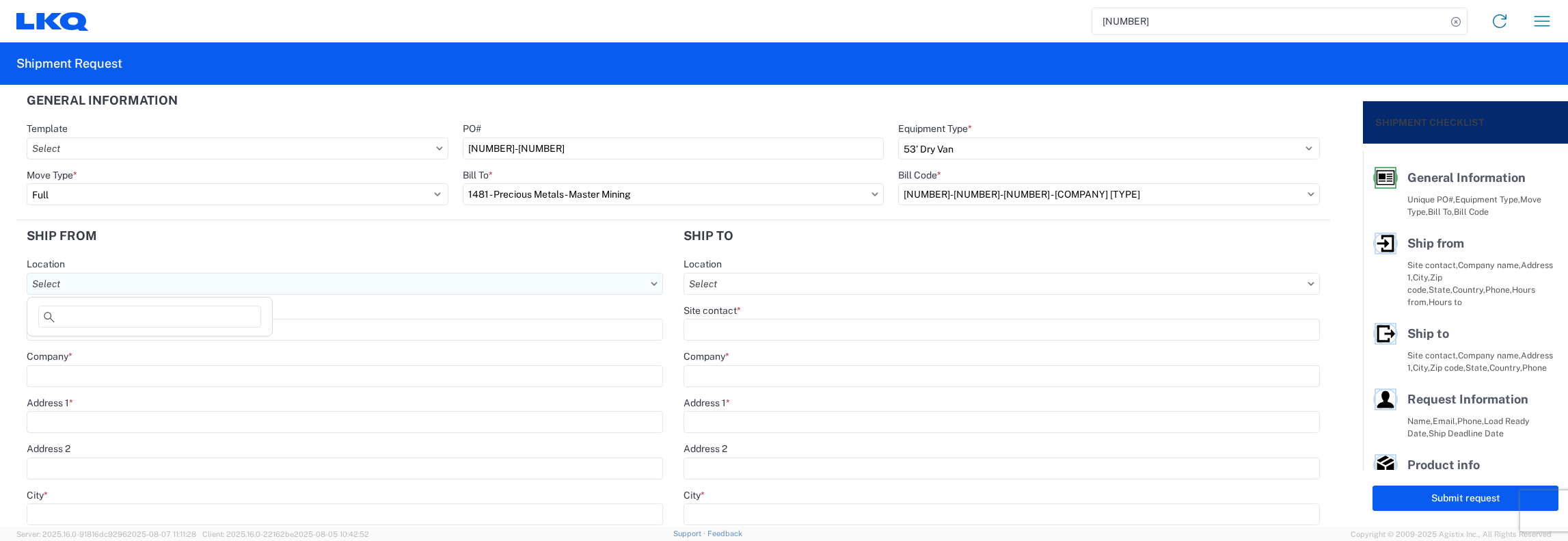click on "Location" at bounding box center (344, 284) 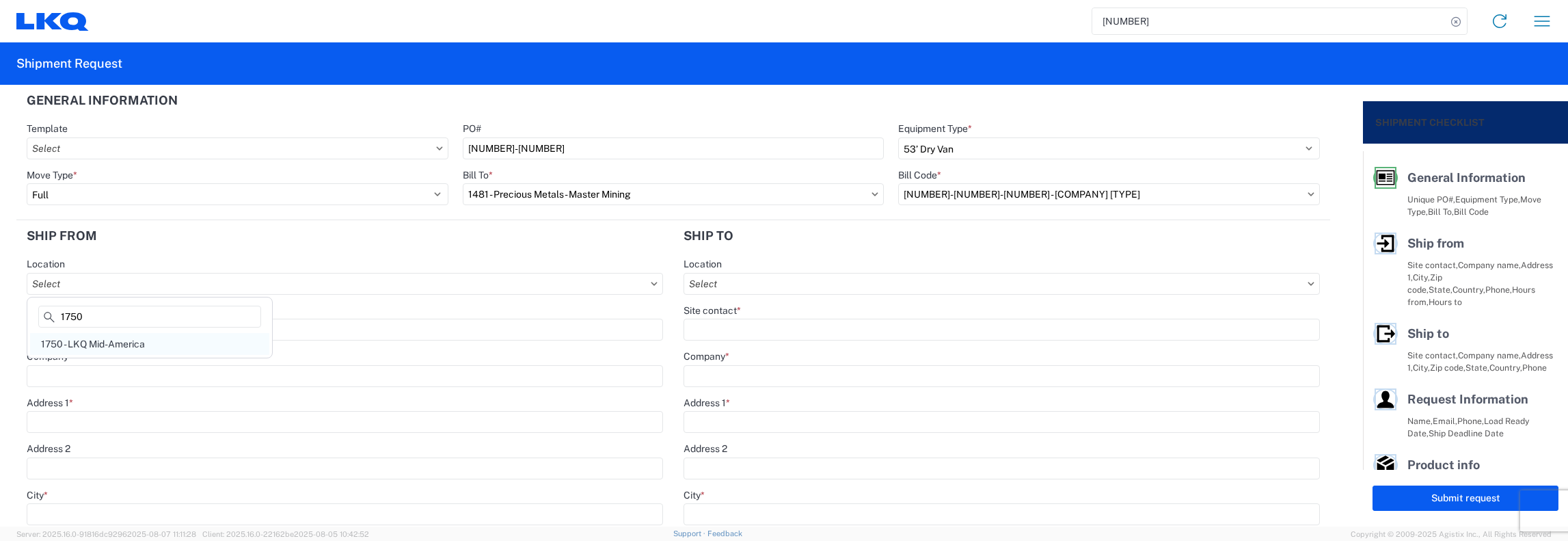 type on "1750" 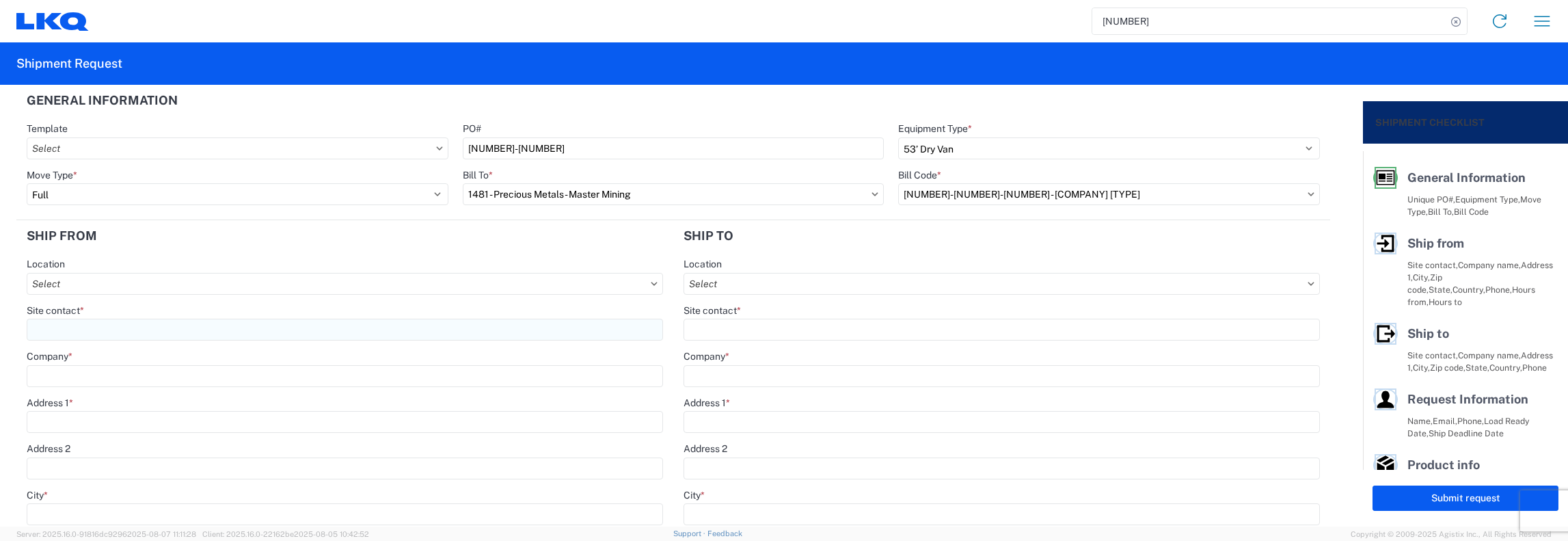 type on "1750 - LKQ Mid-America" 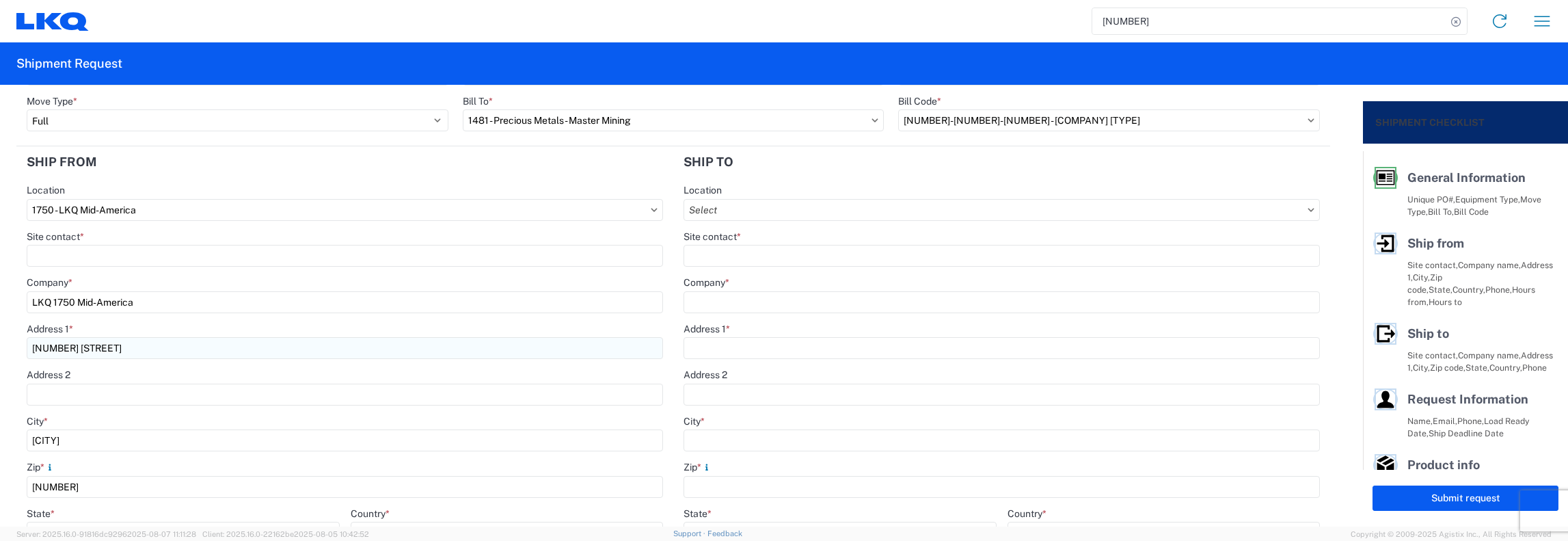 scroll, scrollTop: 68, scrollLeft: 0, axis: vertical 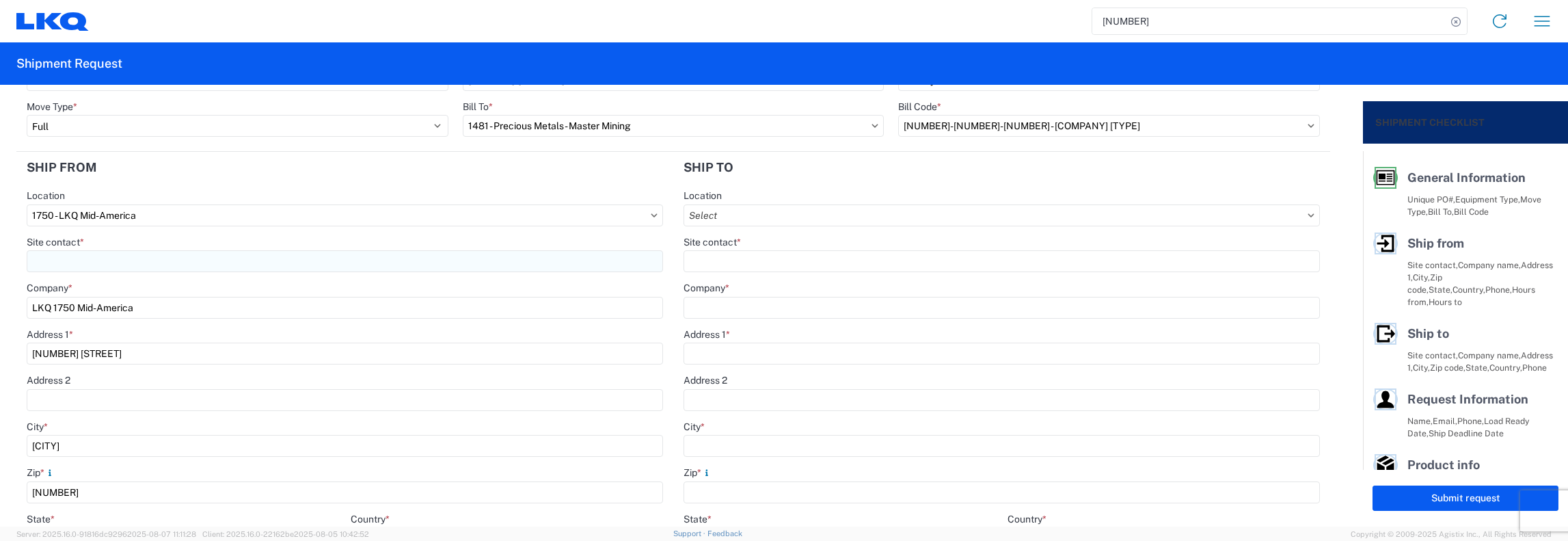click on "Site contact  *" at bounding box center [344, 261] 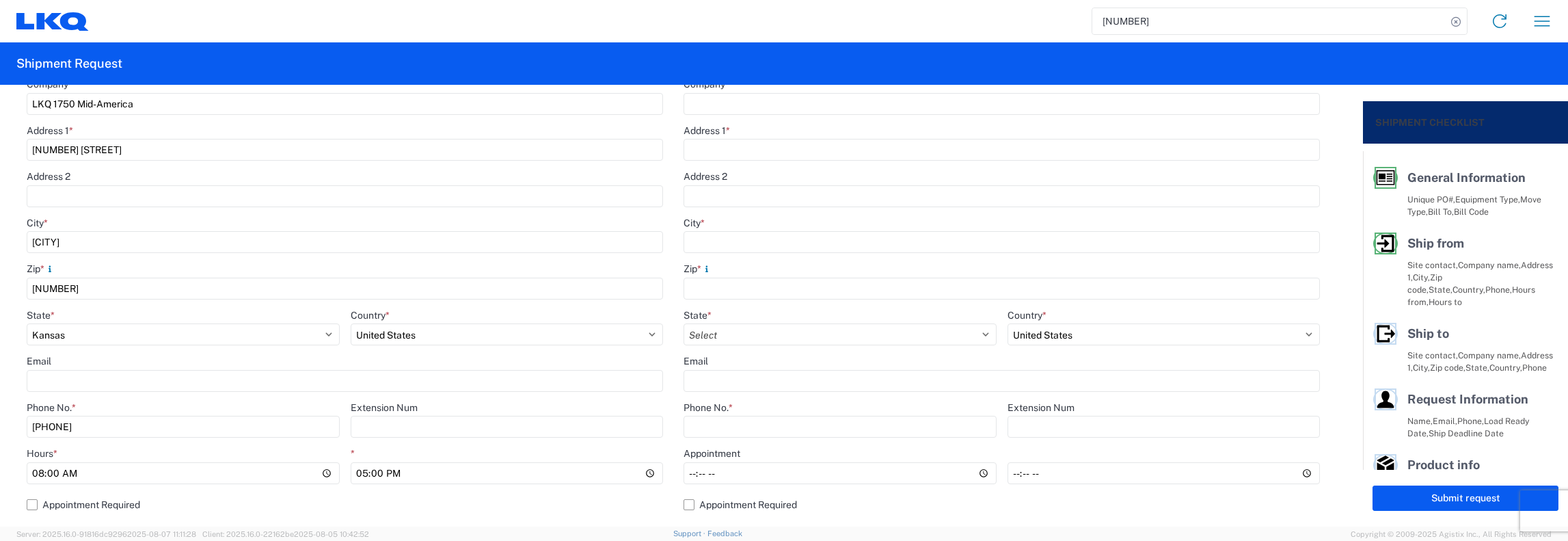 scroll, scrollTop: 205, scrollLeft: 0, axis: vertical 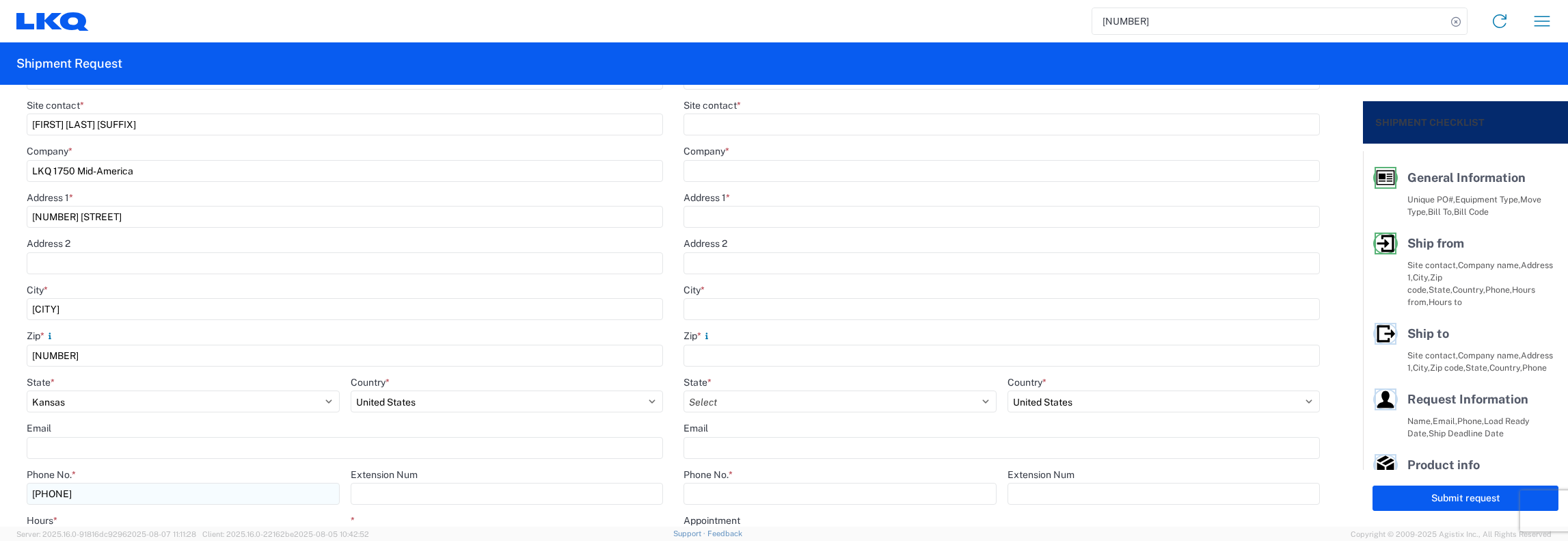 type on "[FIRST] [LAST] [SUFFIX]" 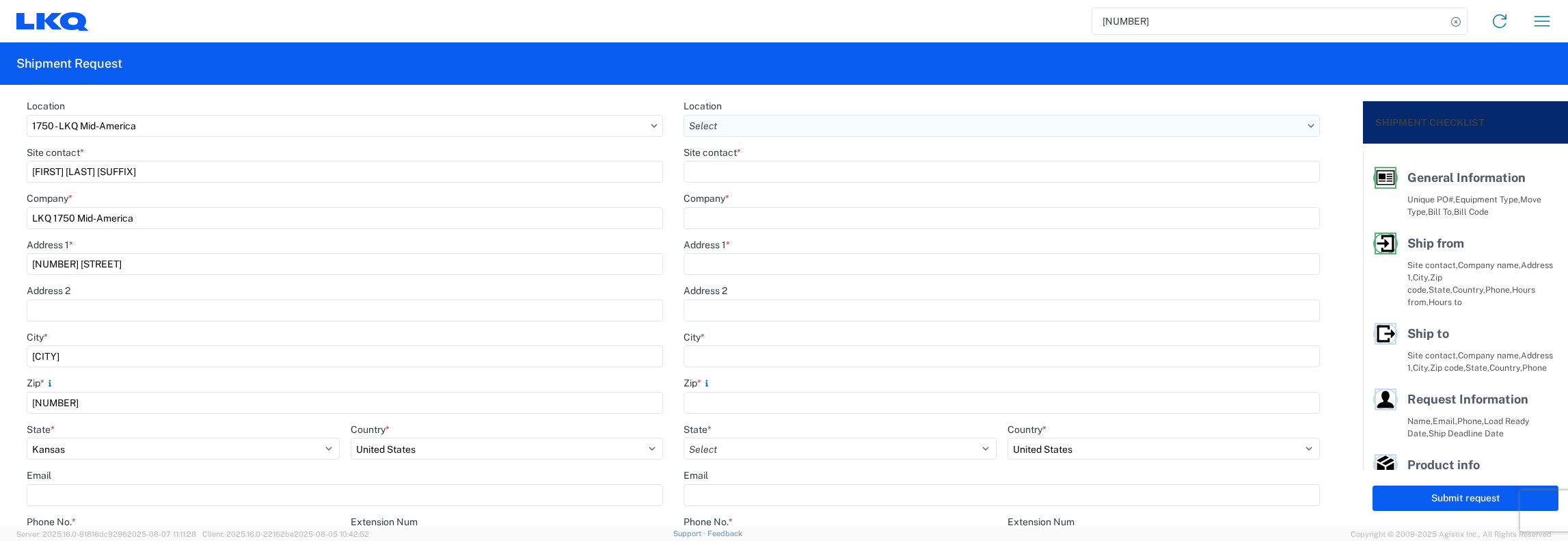 scroll, scrollTop: 0, scrollLeft: 0, axis: both 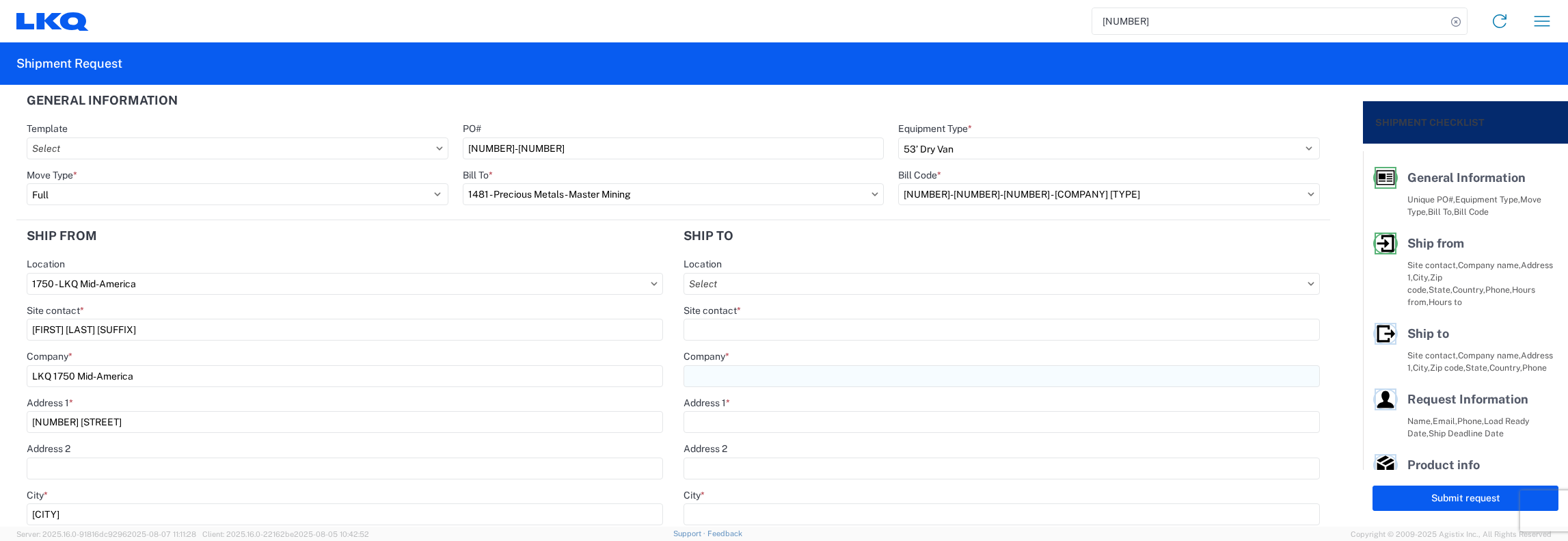 type on "[PHONE]" 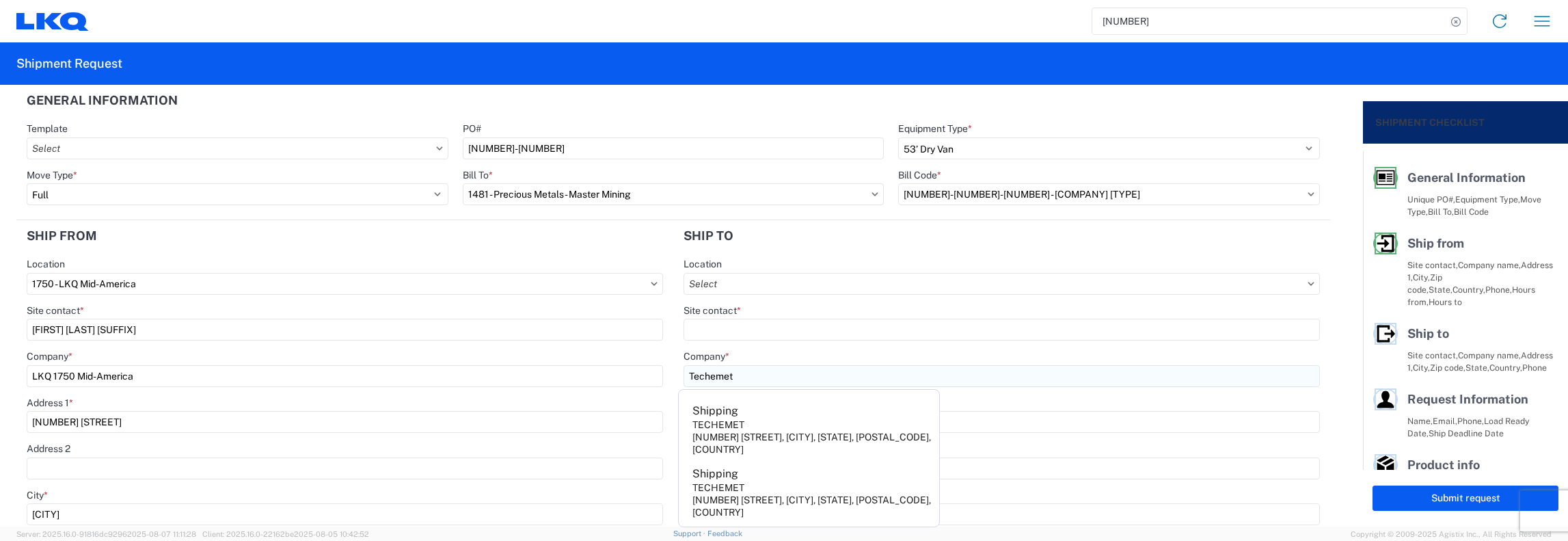 type on "TECHEMET" 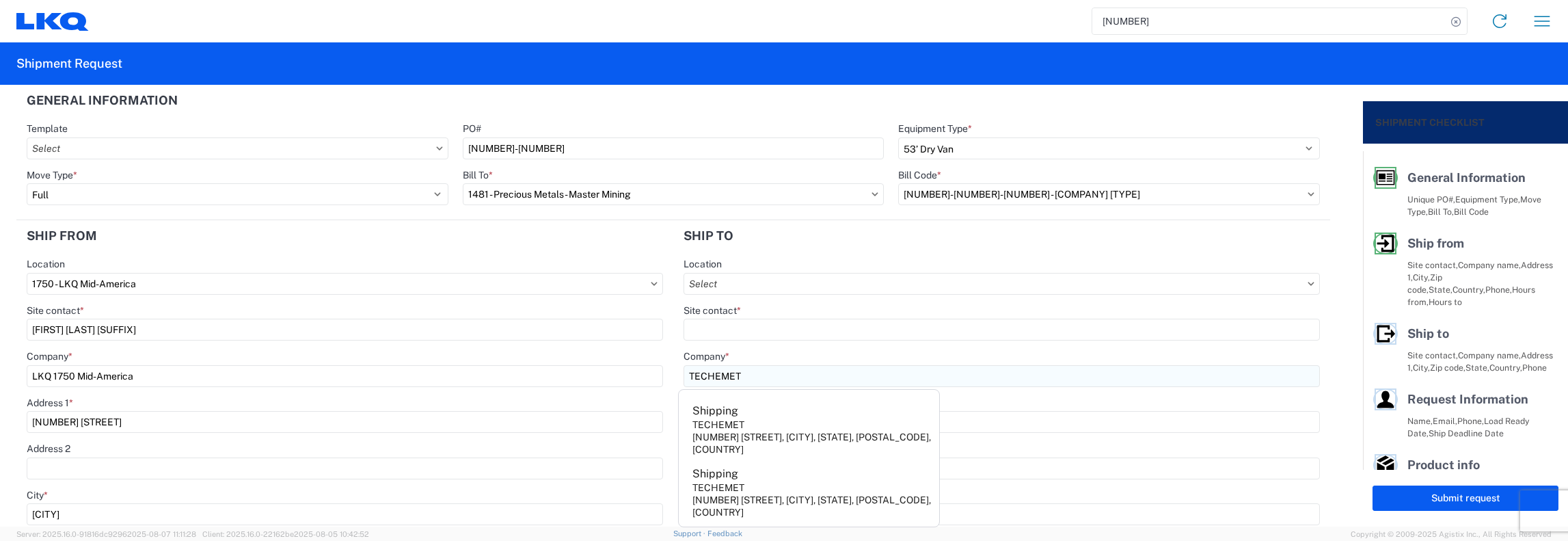 type on "Shipping" 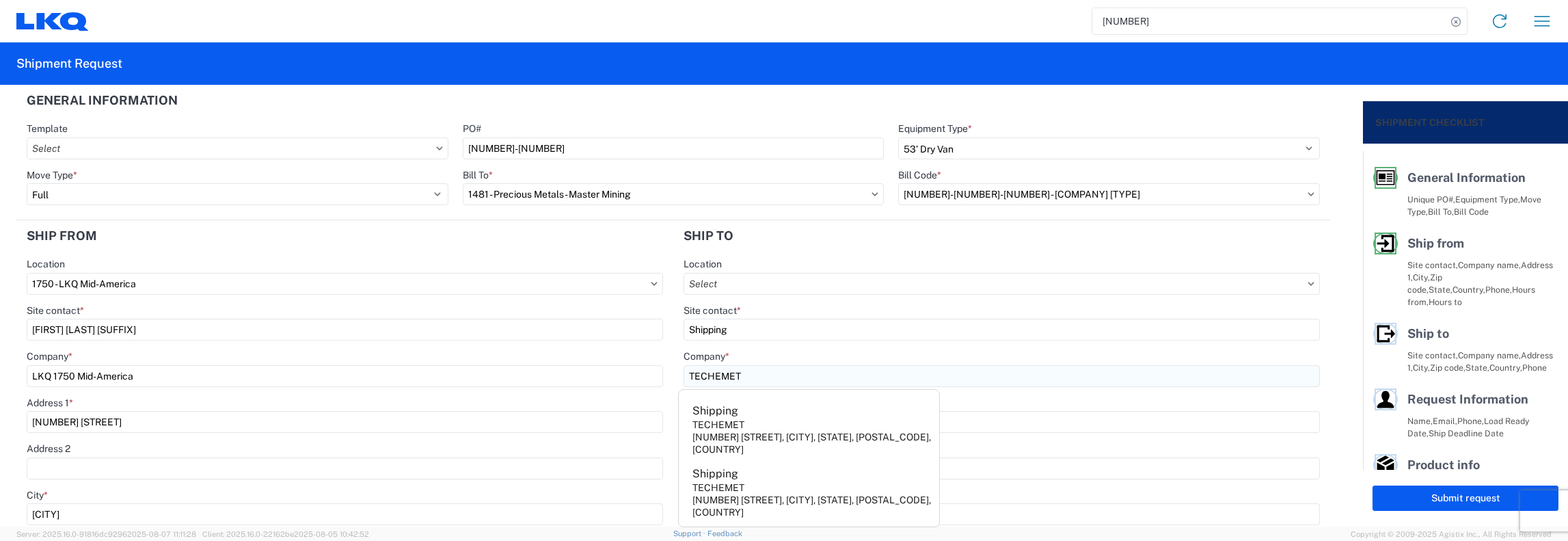 type on "6025 GENOA RED BLUFF RD" 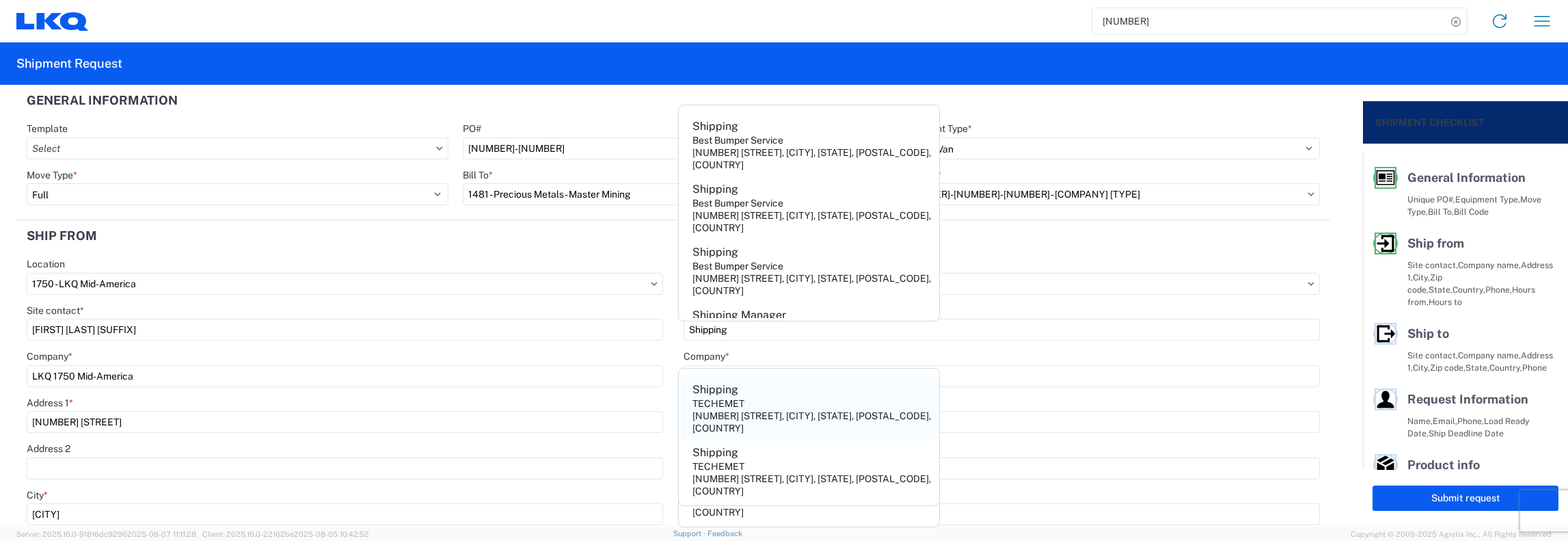 click on "TECHEMET" 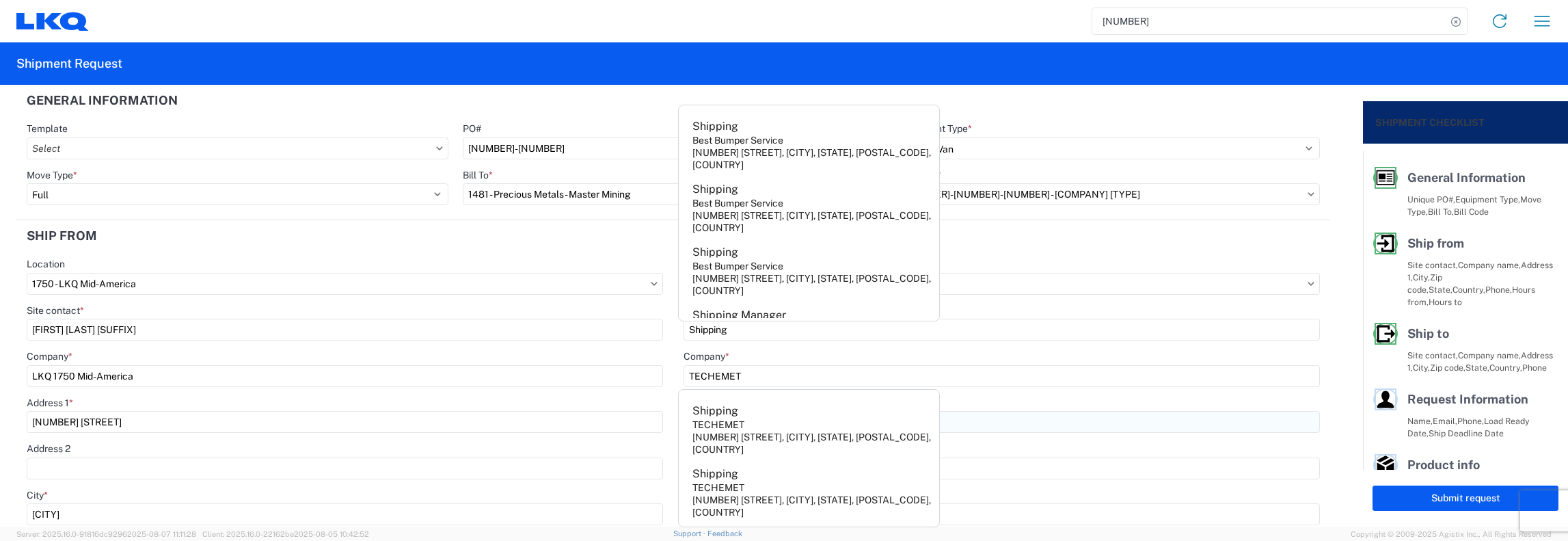 click on "TECHEMET" 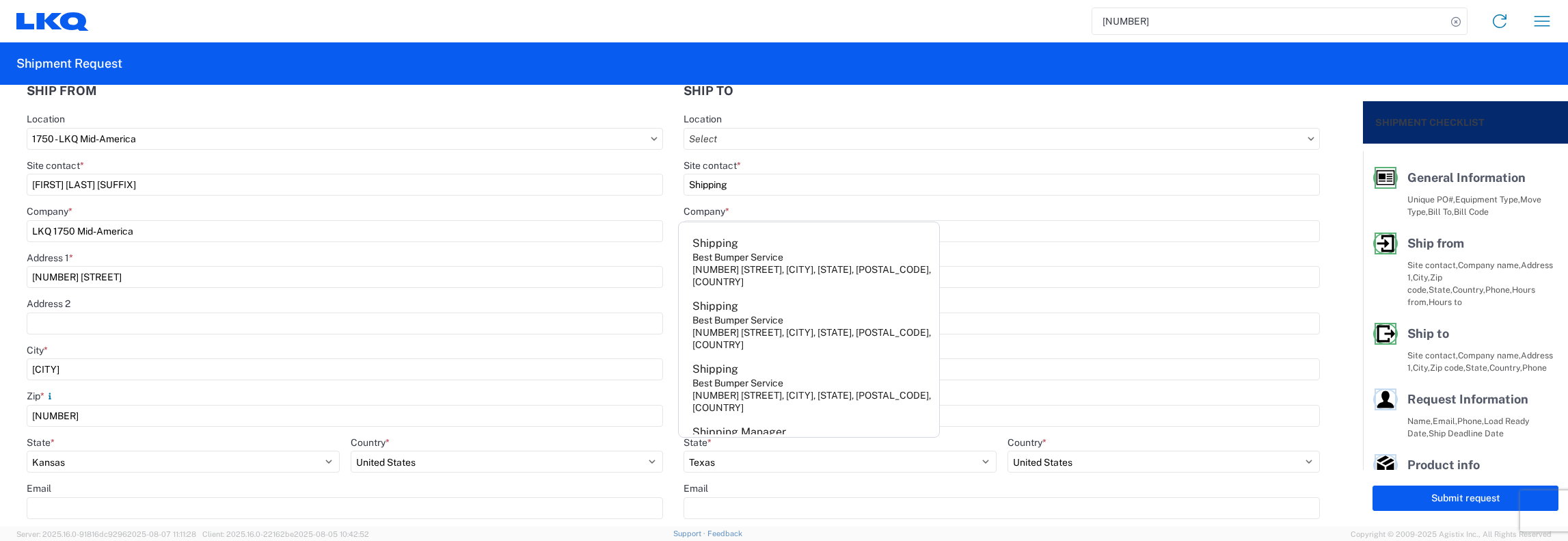 scroll, scrollTop: 0, scrollLeft: 0, axis: both 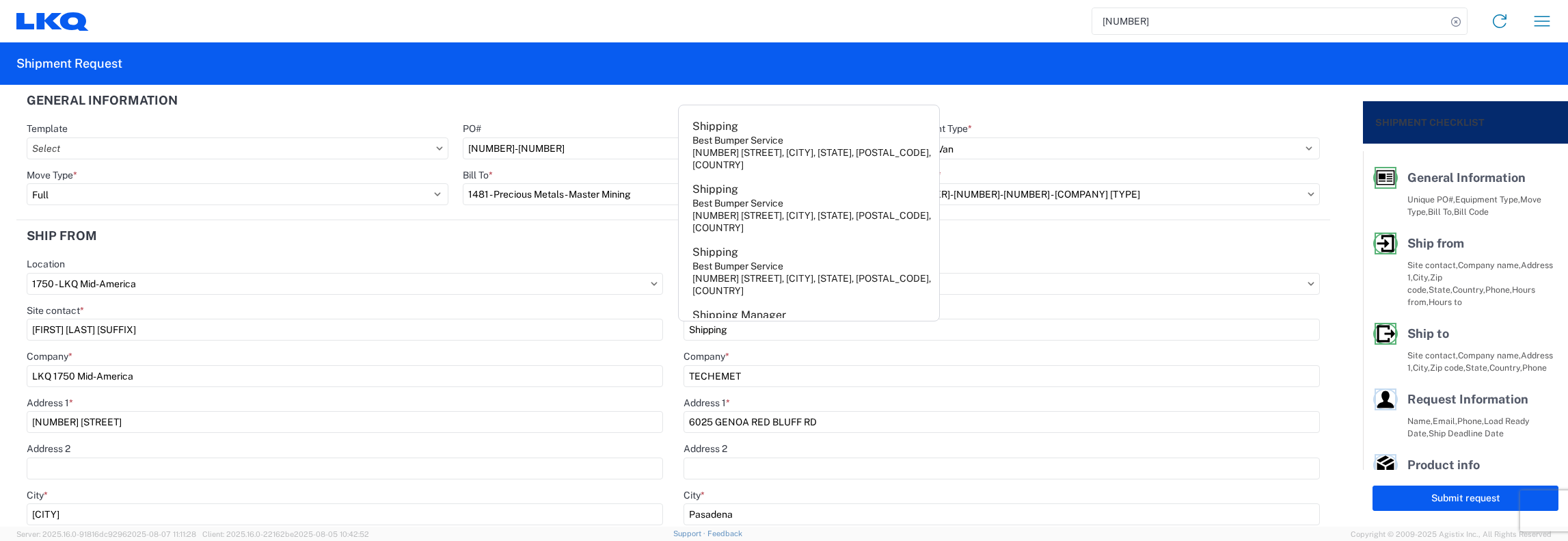 click on "[PHRASE] * [FIRST] [LAST] [SUFFIX]" 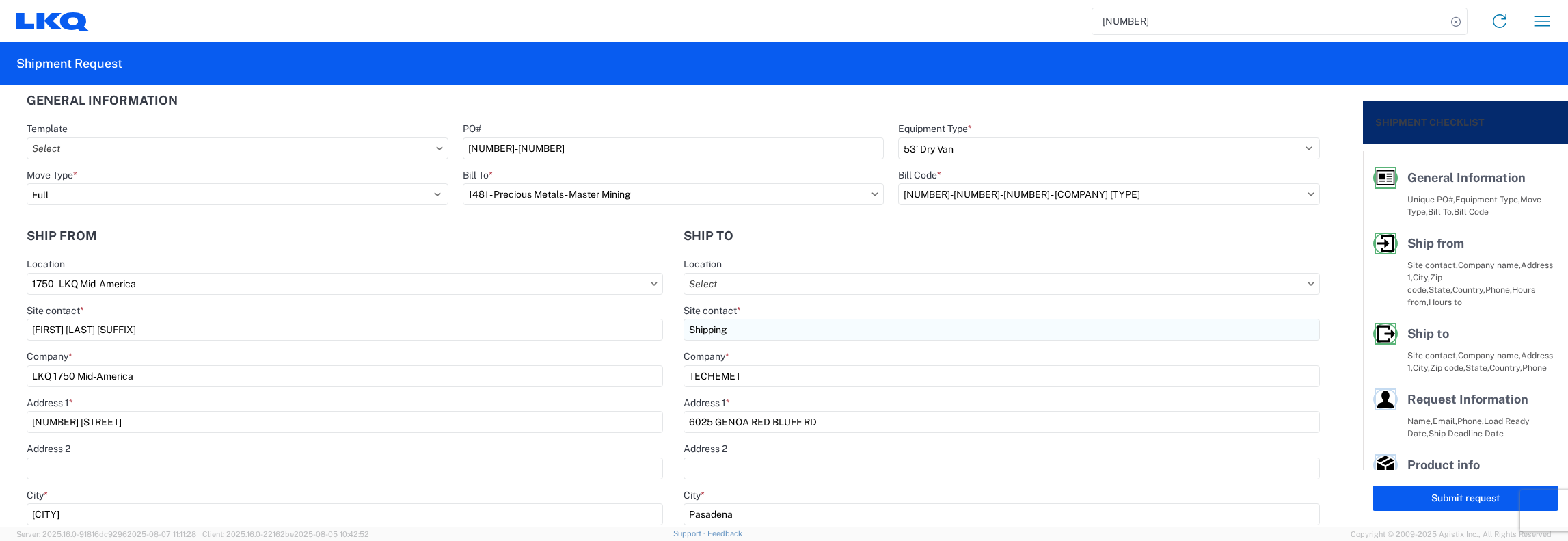 drag, startPoint x: 731, startPoint y: 330, endPoint x: 746, endPoint y: 328, distance: 15.132746 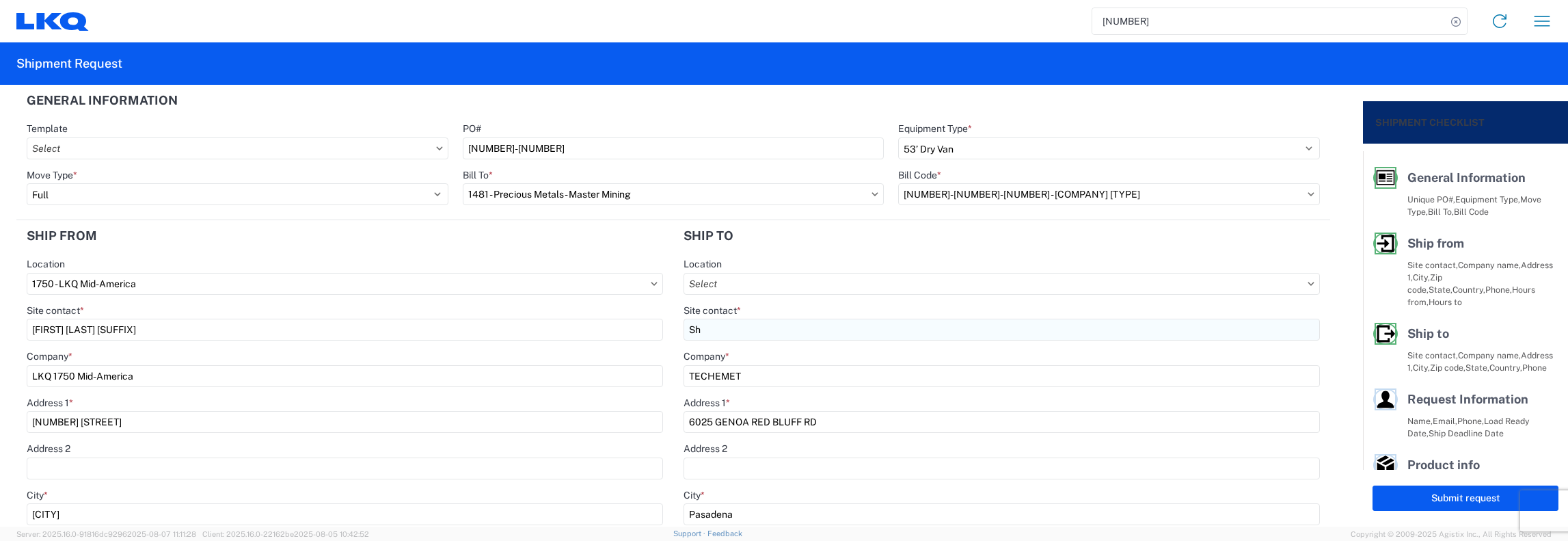 type on "S" 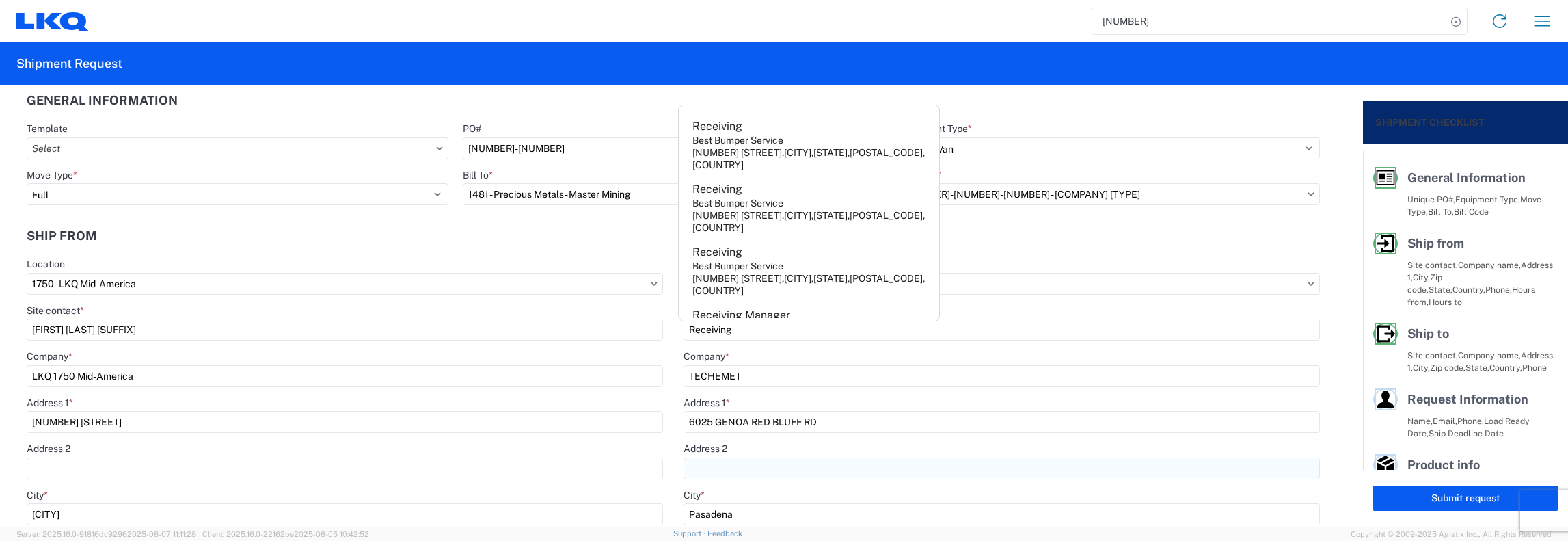 type on "Receiving" 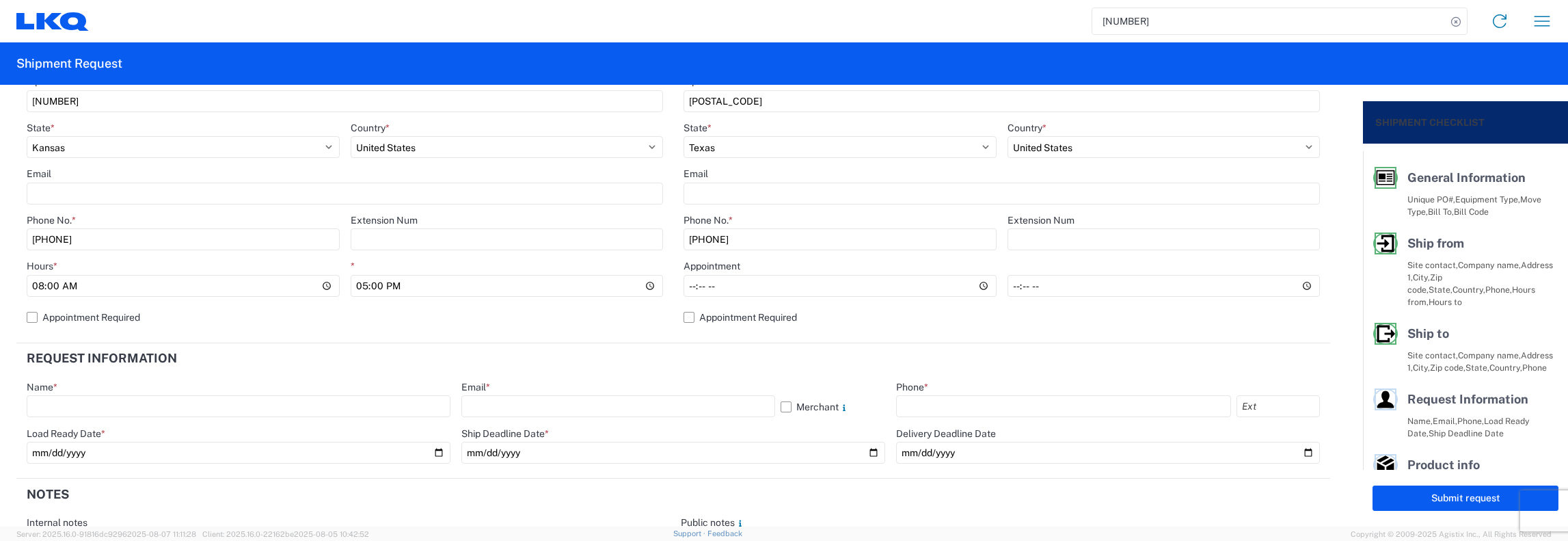 scroll, scrollTop: 547, scrollLeft: 0, axis: vertical 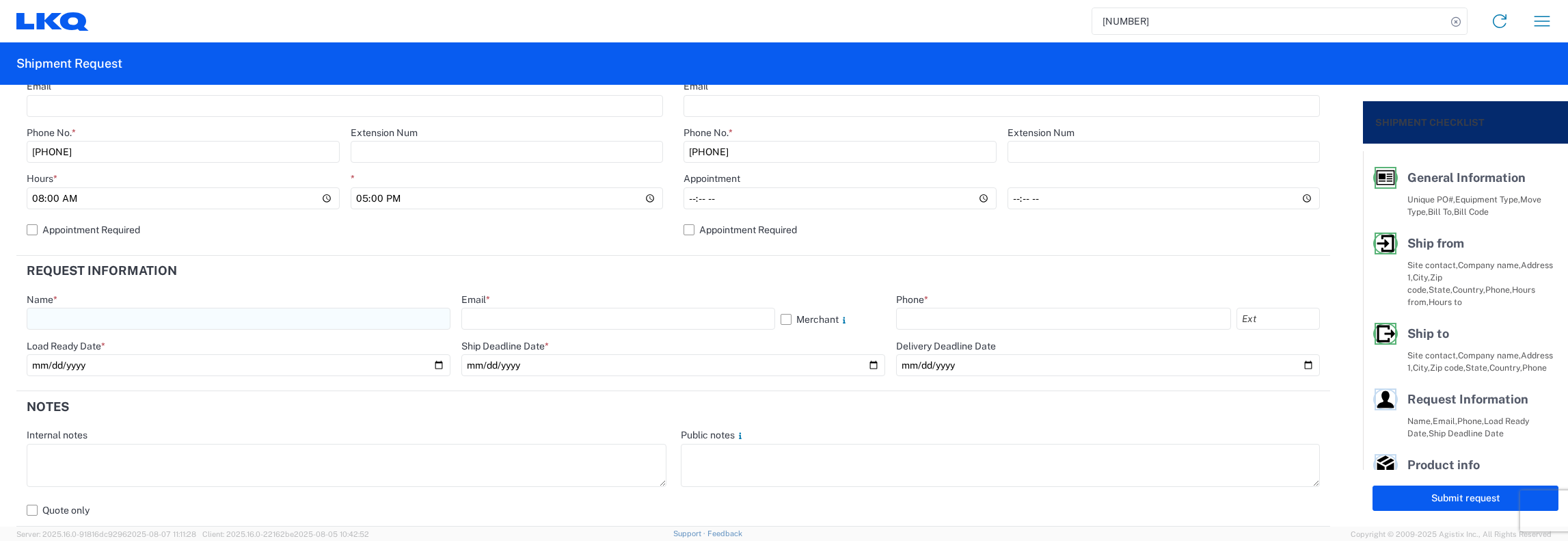 click 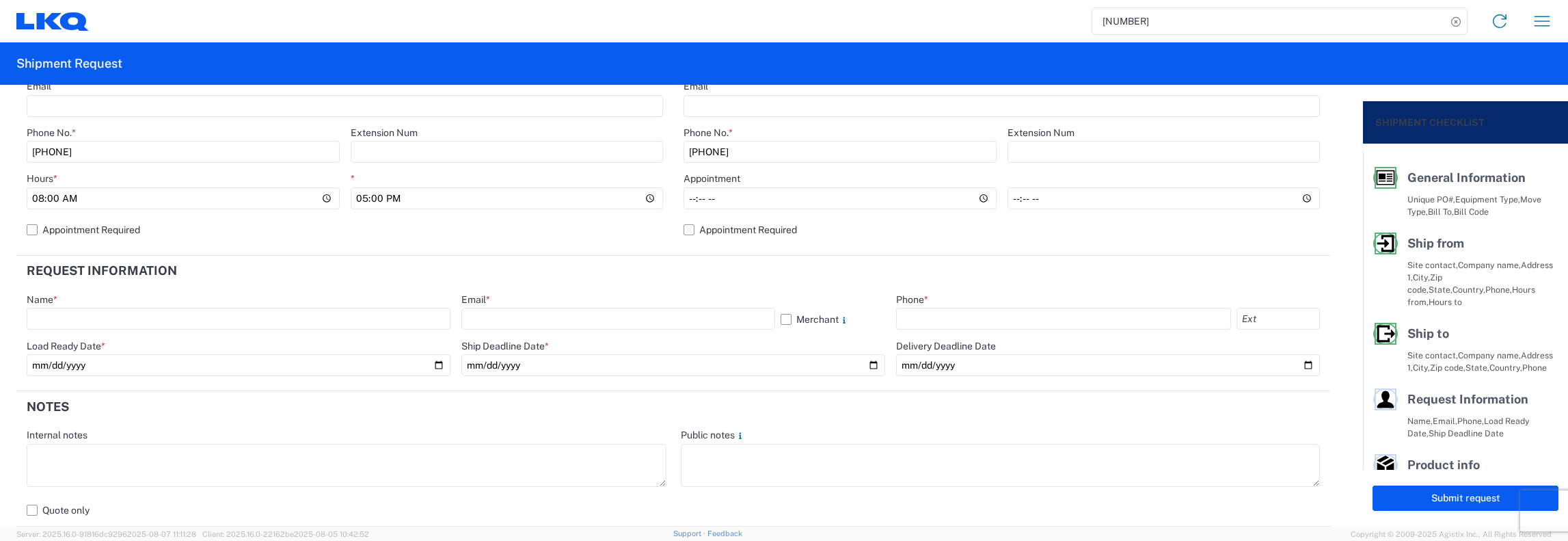 type on "[FIRST] [MIDDLE] [LAST]" 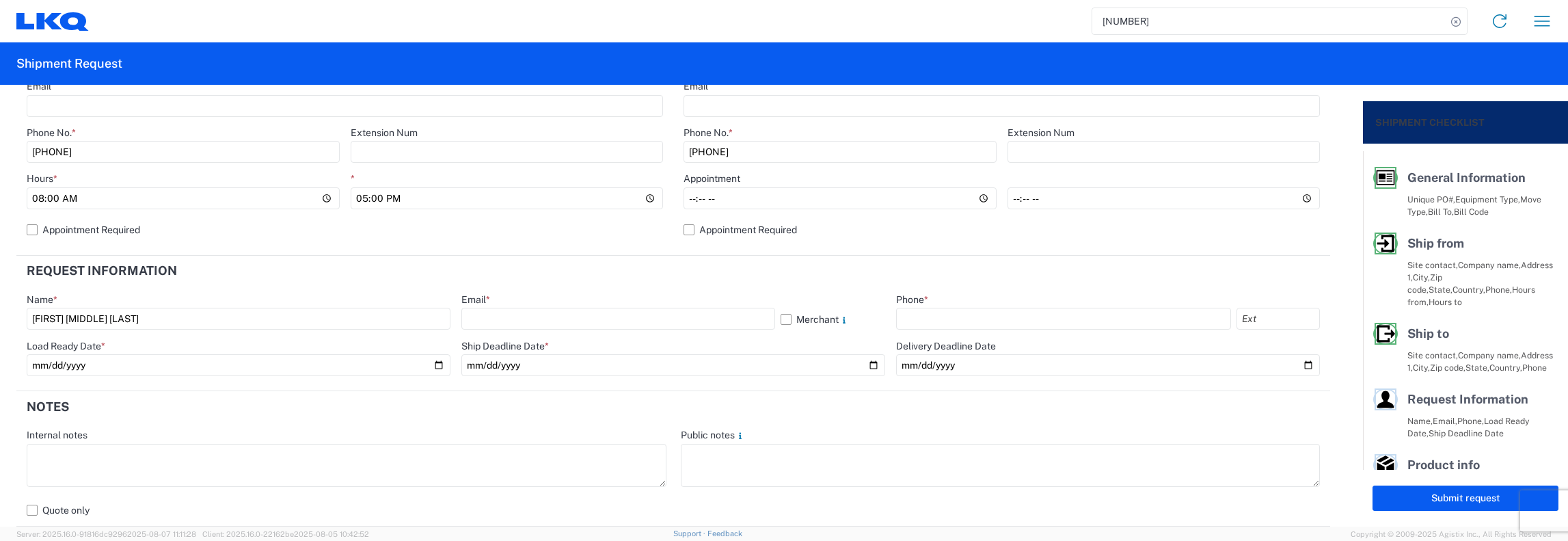 type on "[EMAIL]" 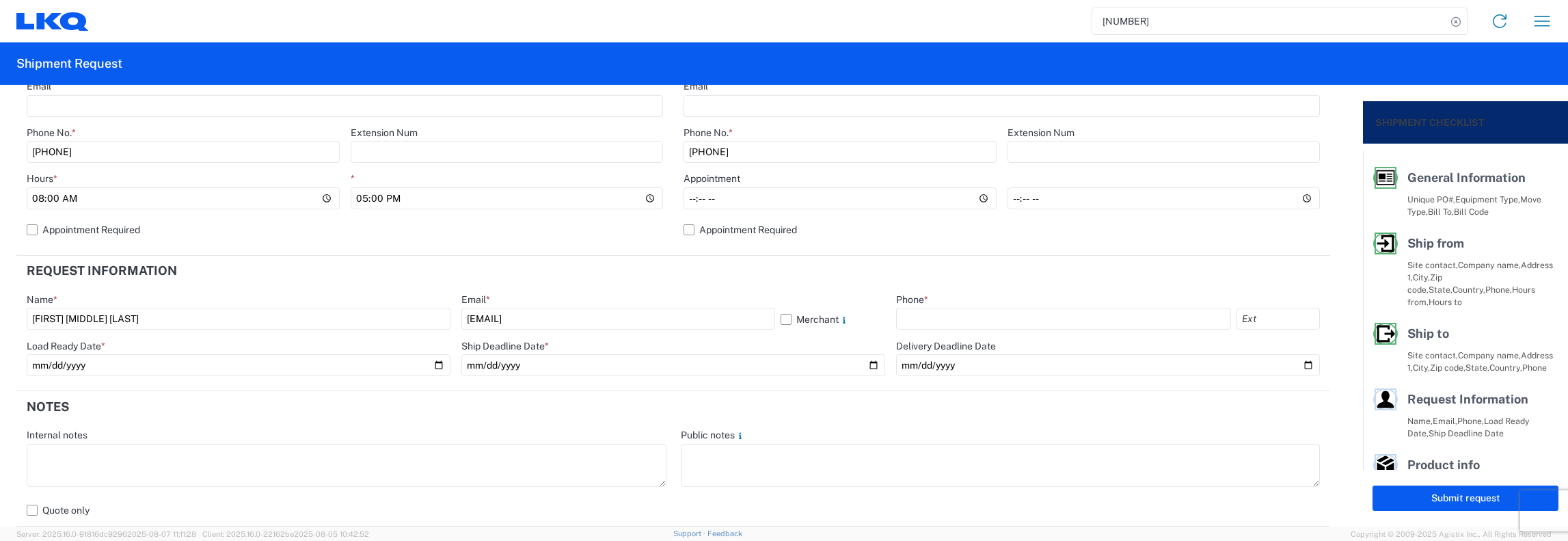 type on "[PHONE]" 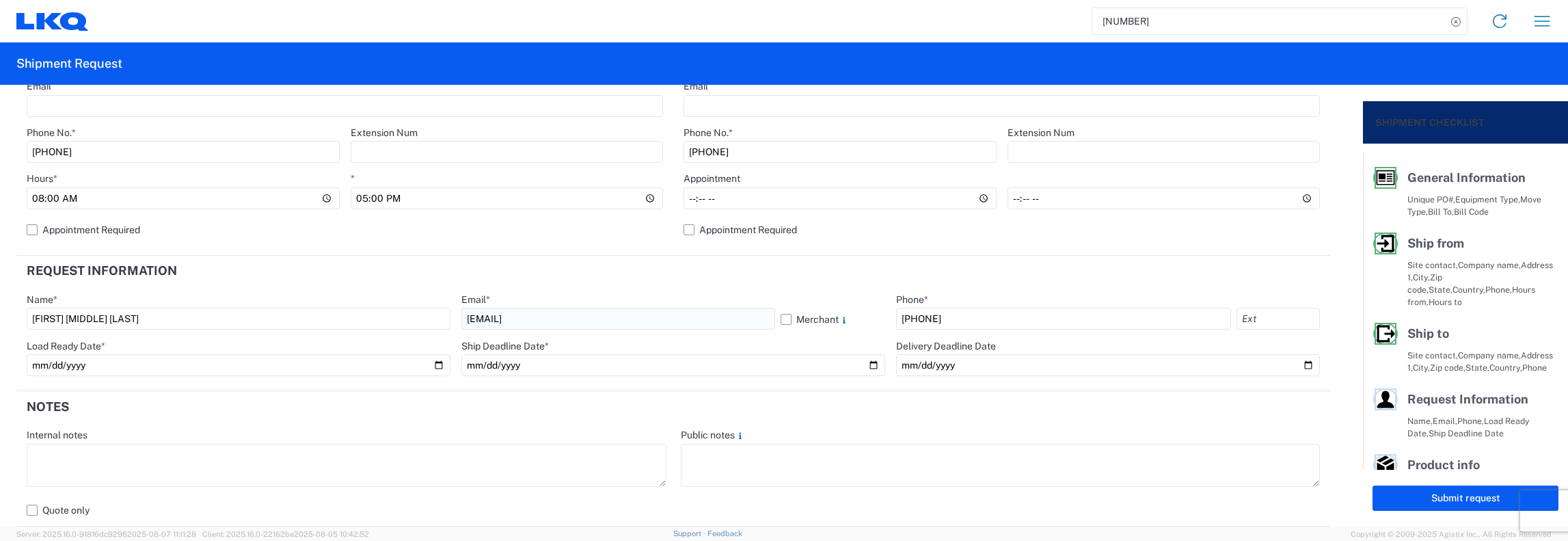 click on "[EMAIL]" 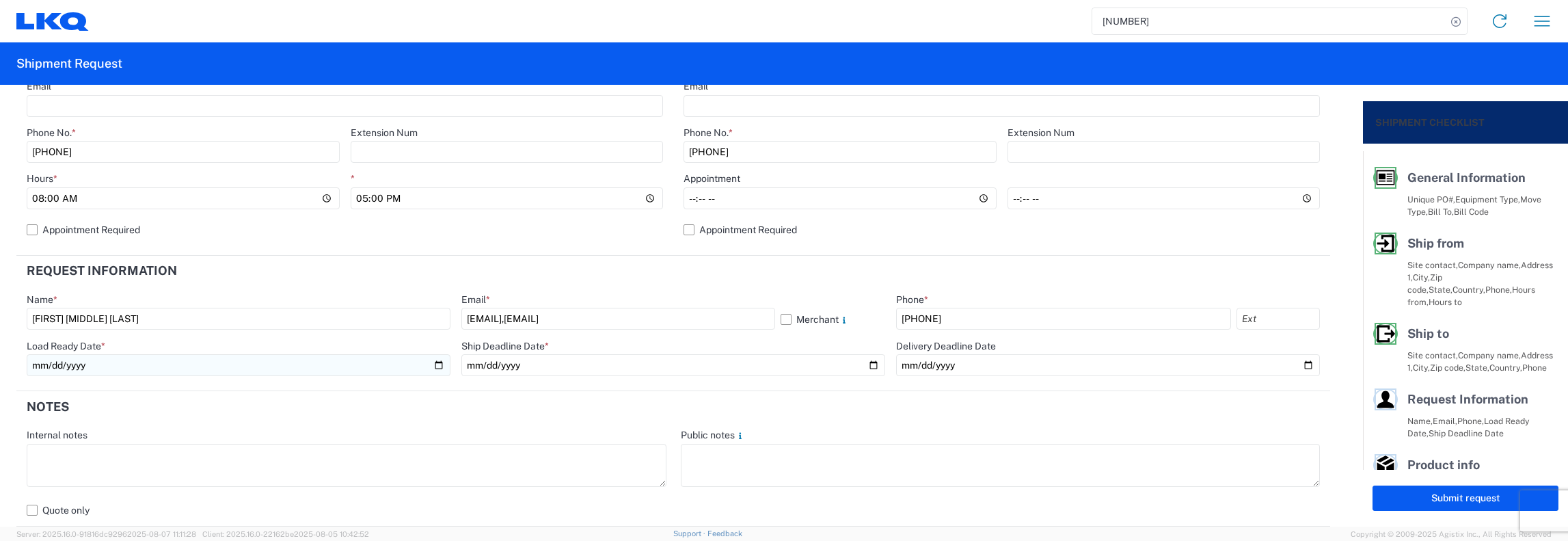 type on "[EMAIL],[EMAIL]" 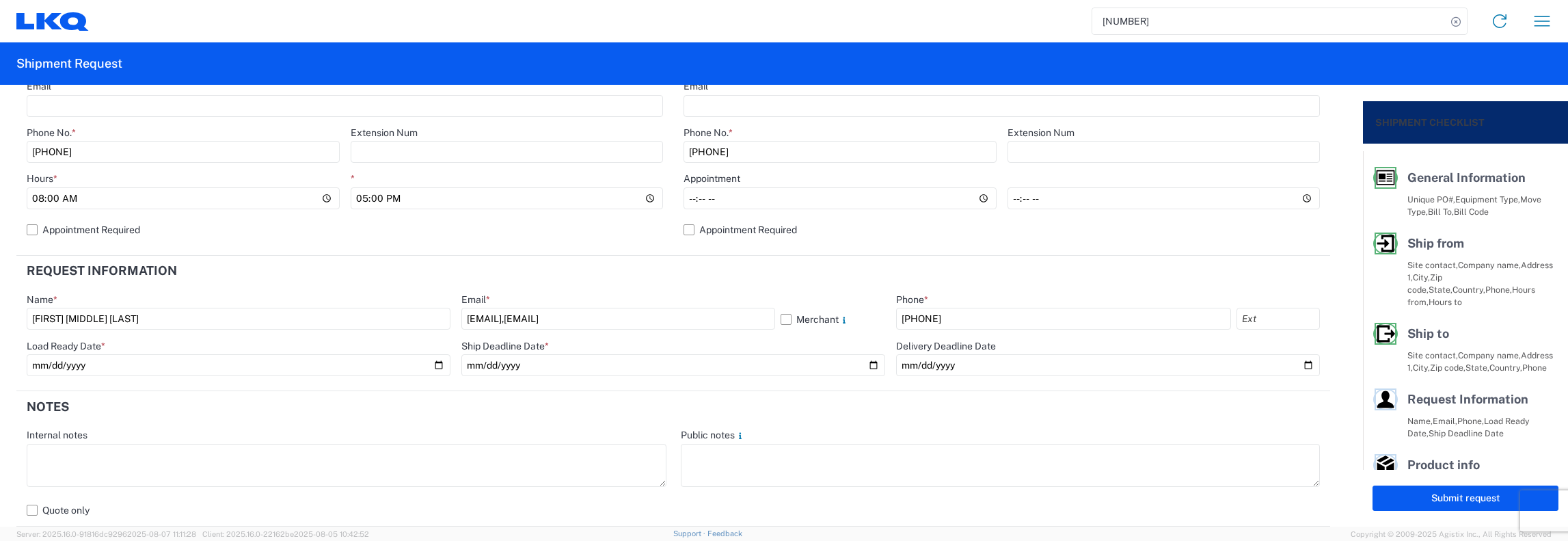 type on "[DATE]" 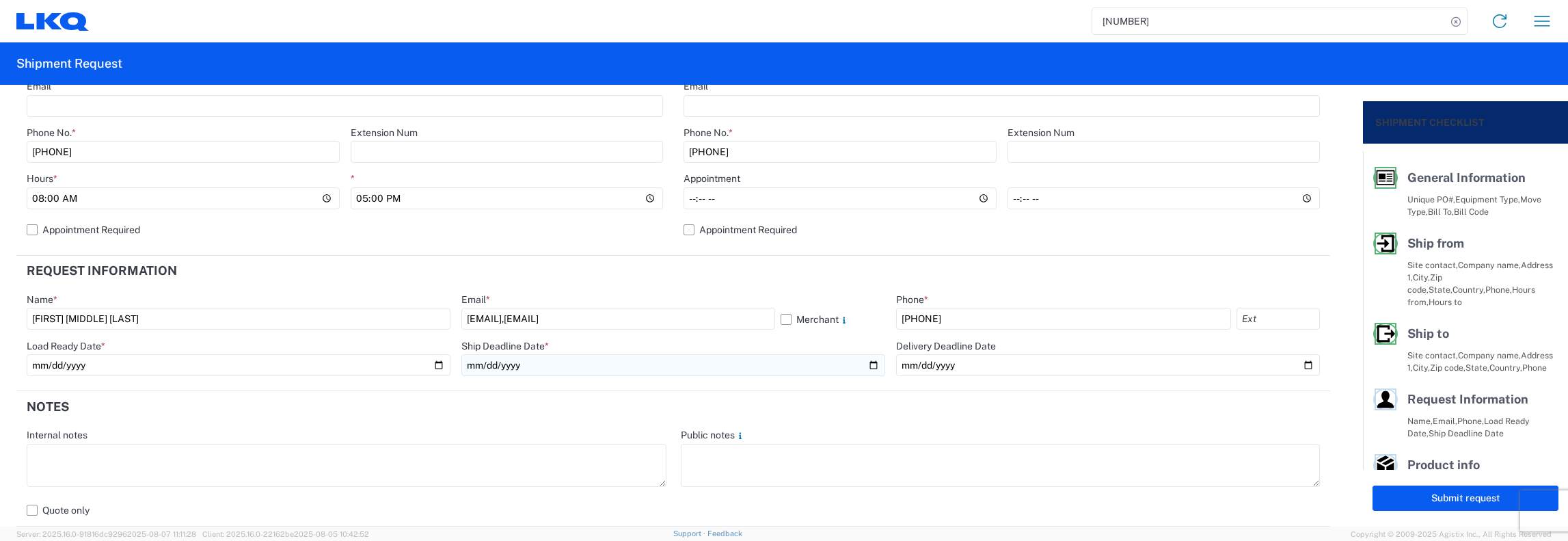click 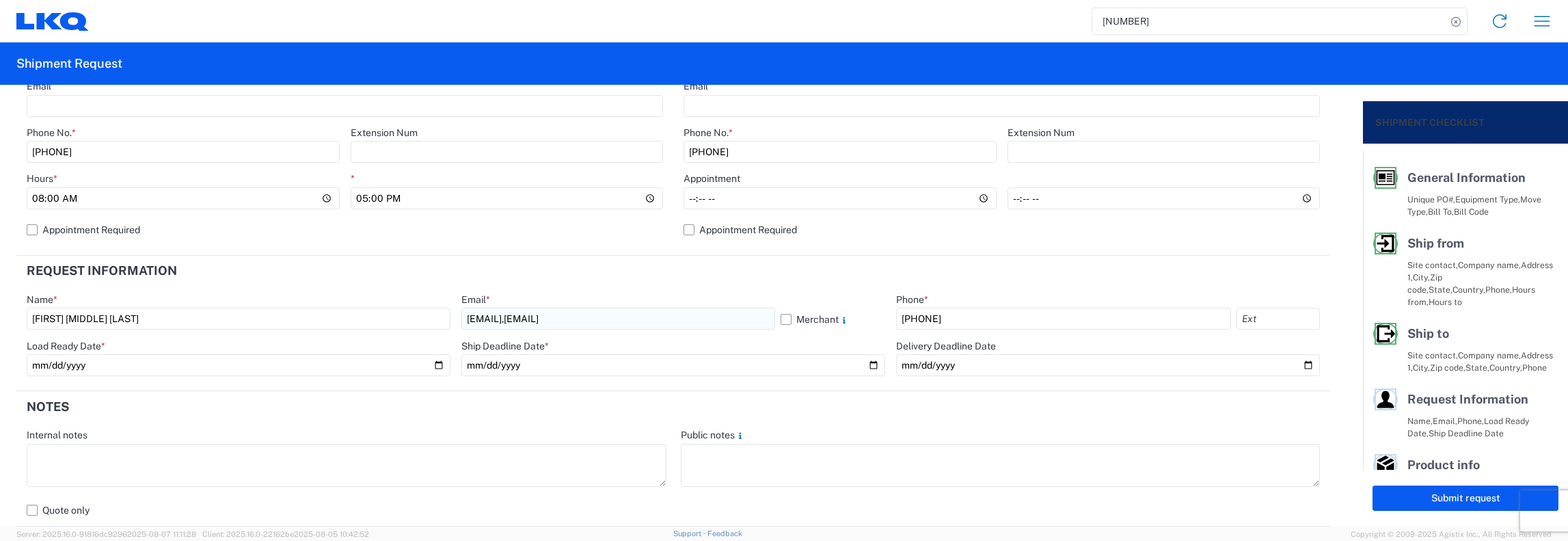 type on "[DATE]" 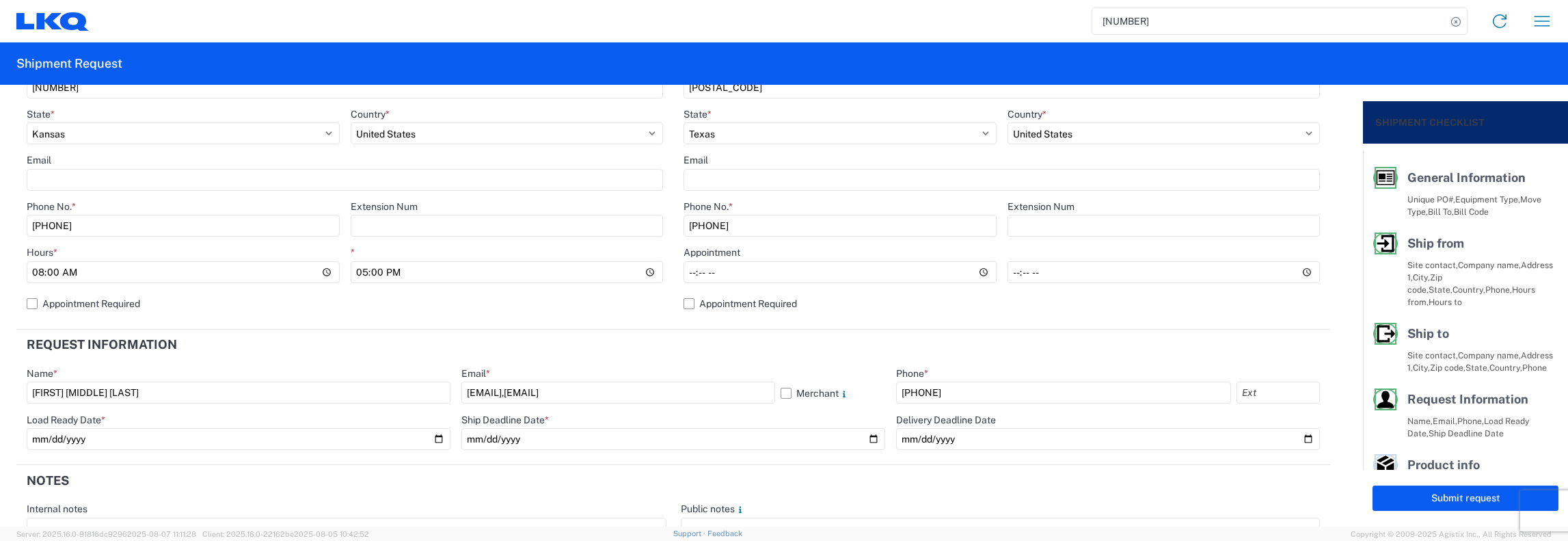scroll, scrollTop: 616, scrollLeft: 0, axis: vertical 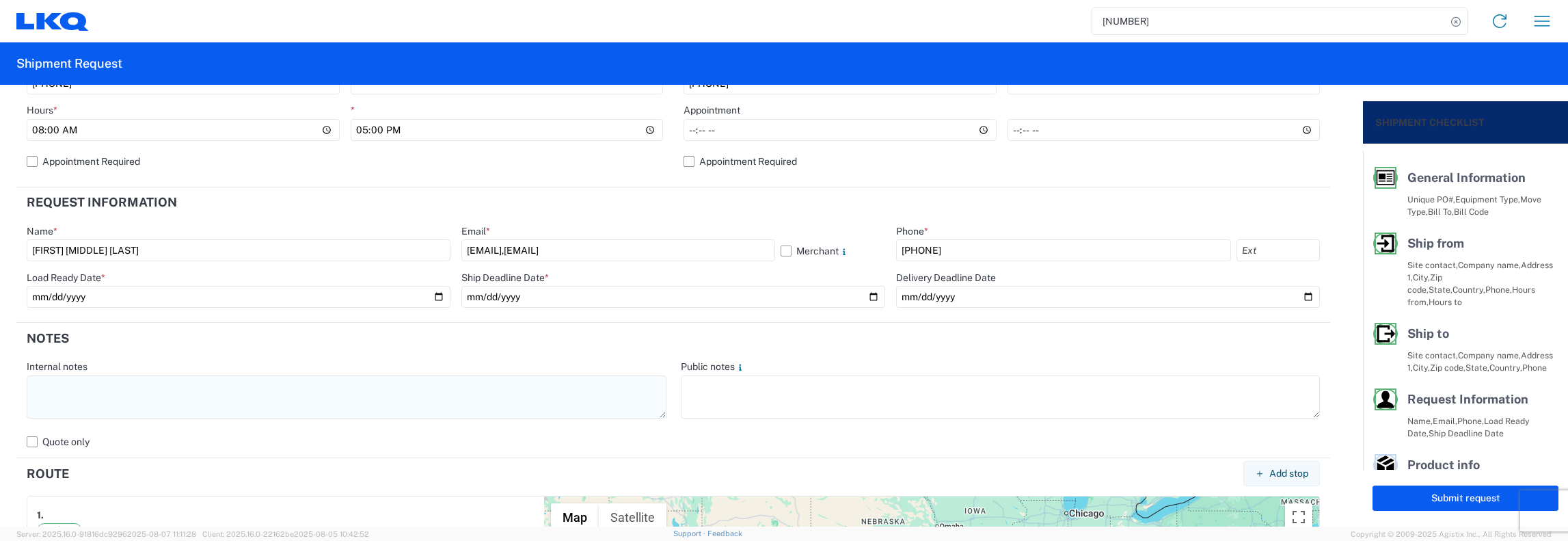 click 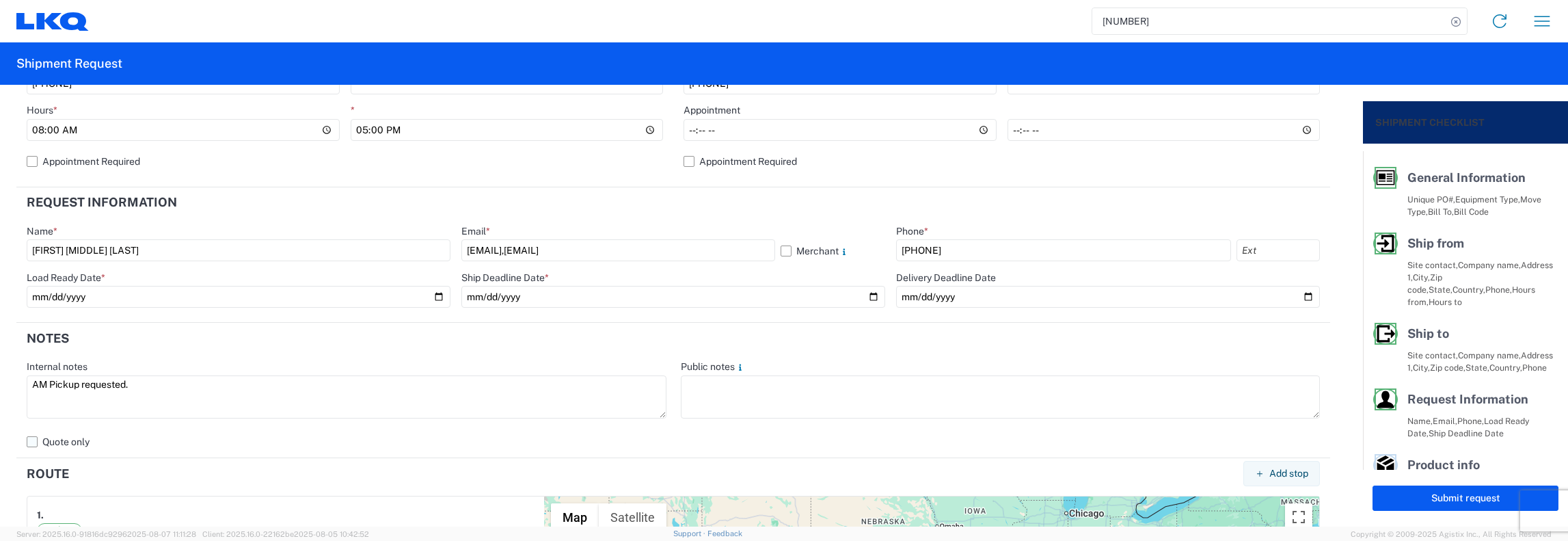 type on "AM Pickup requested." 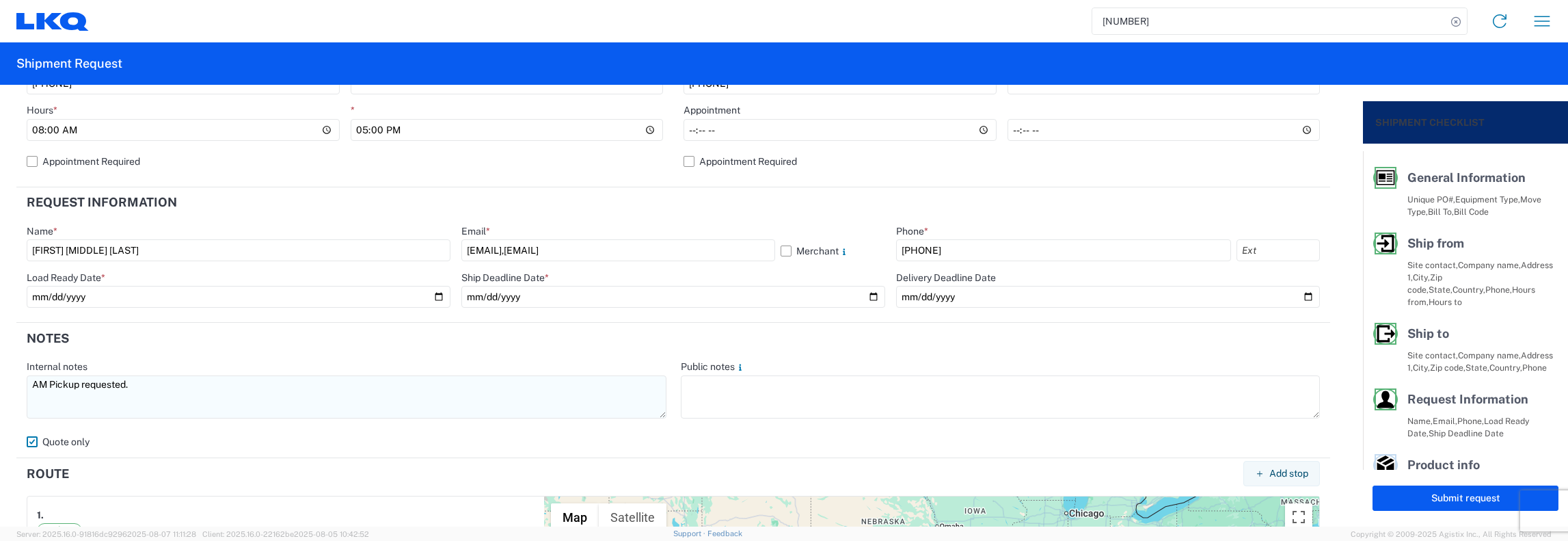 drag, startPoint x: 131, startPoint y: 385, endPoint x: 28, endPoint y: 378, distance: 103.23759 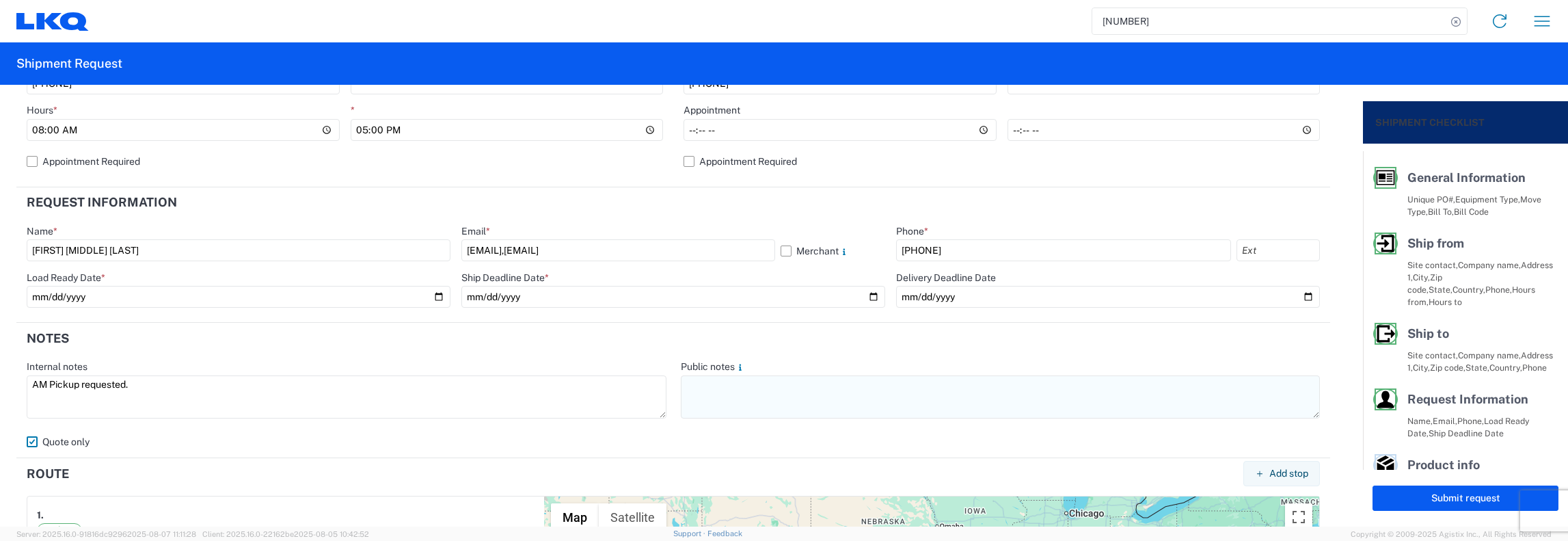 click 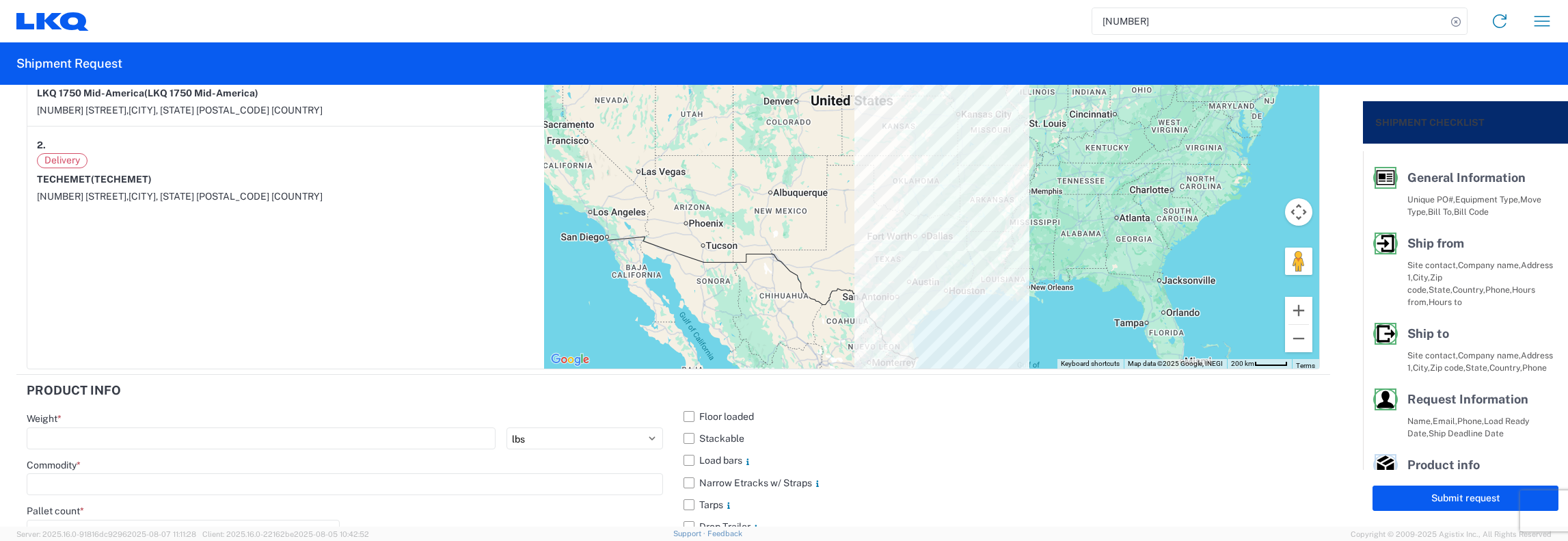 scroll, scrollTop: 1094, scrollLeft: 0, axis: vertical 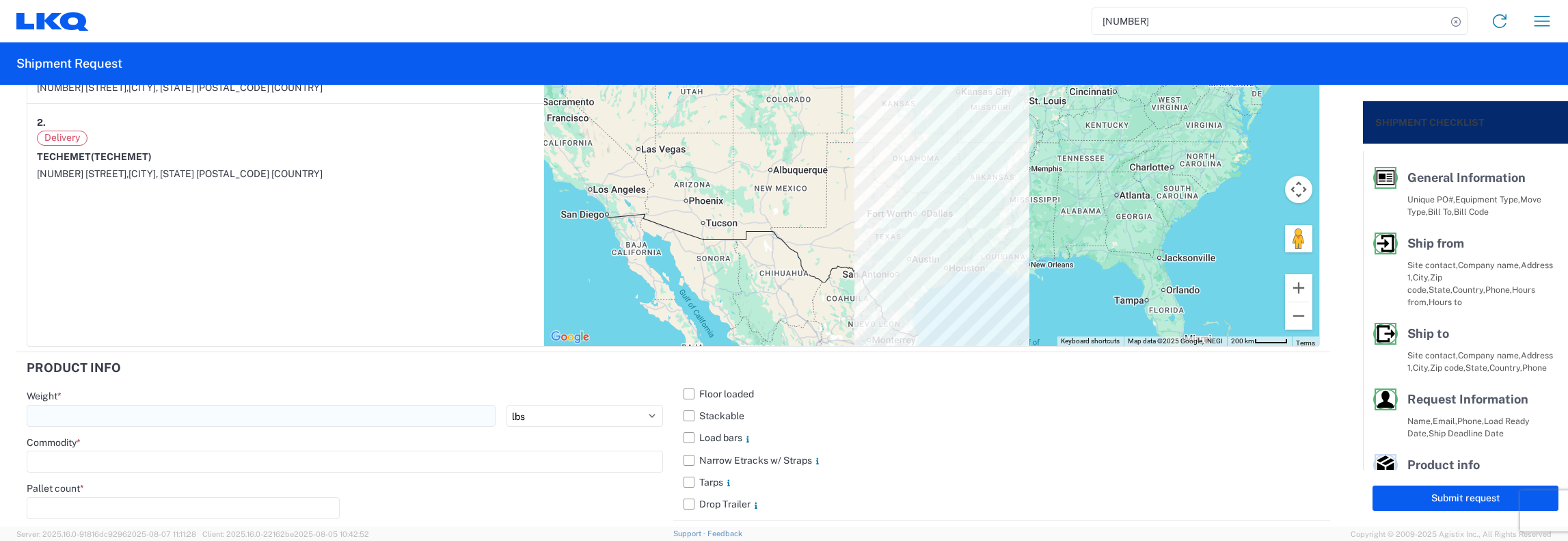 type on "AM Pickup requested." 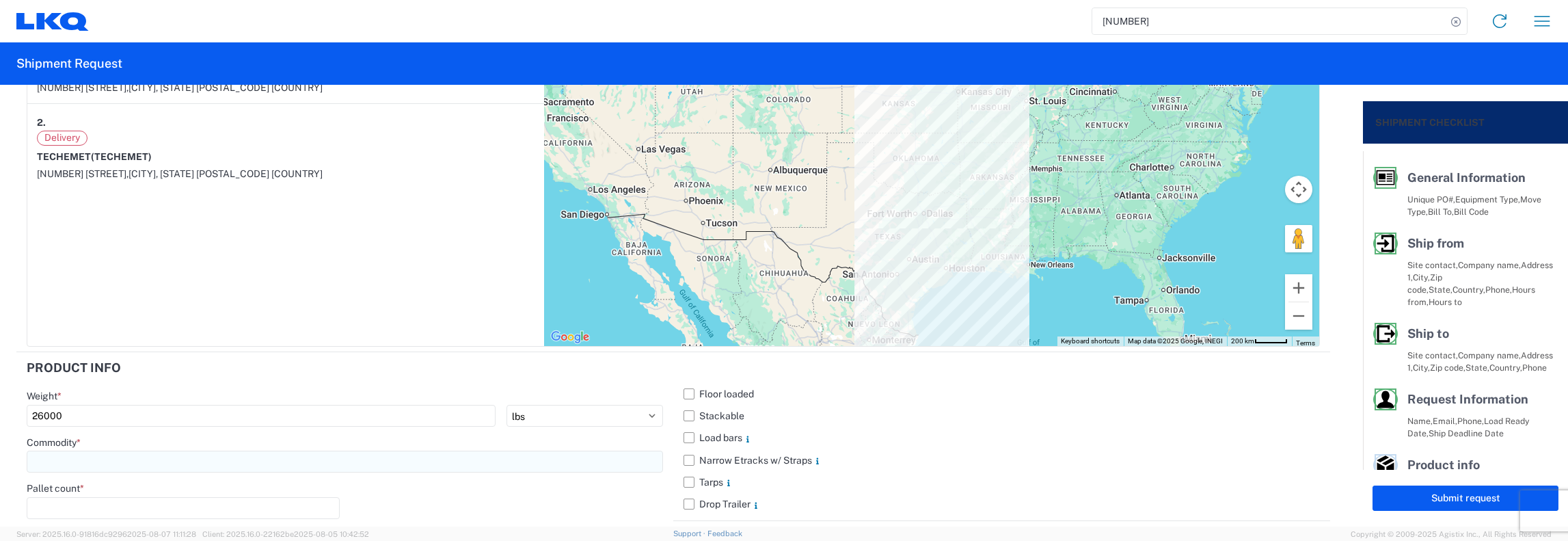 type on "26000" 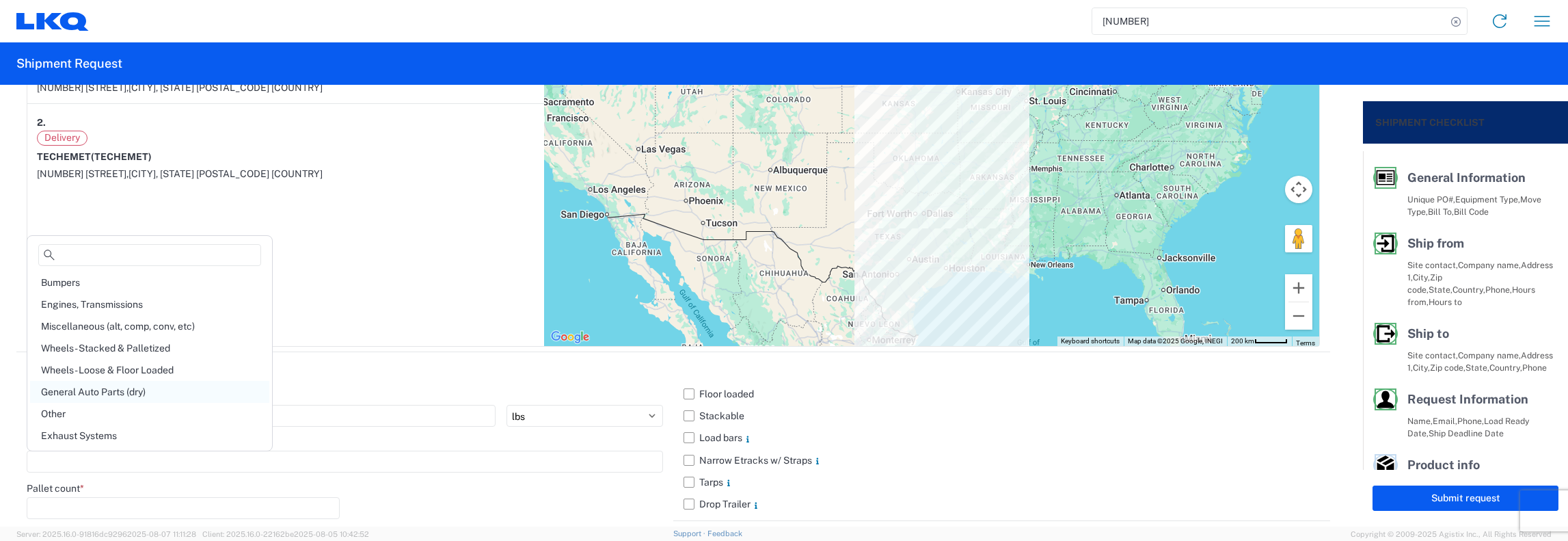 click on "General Auto Parts (dry)" 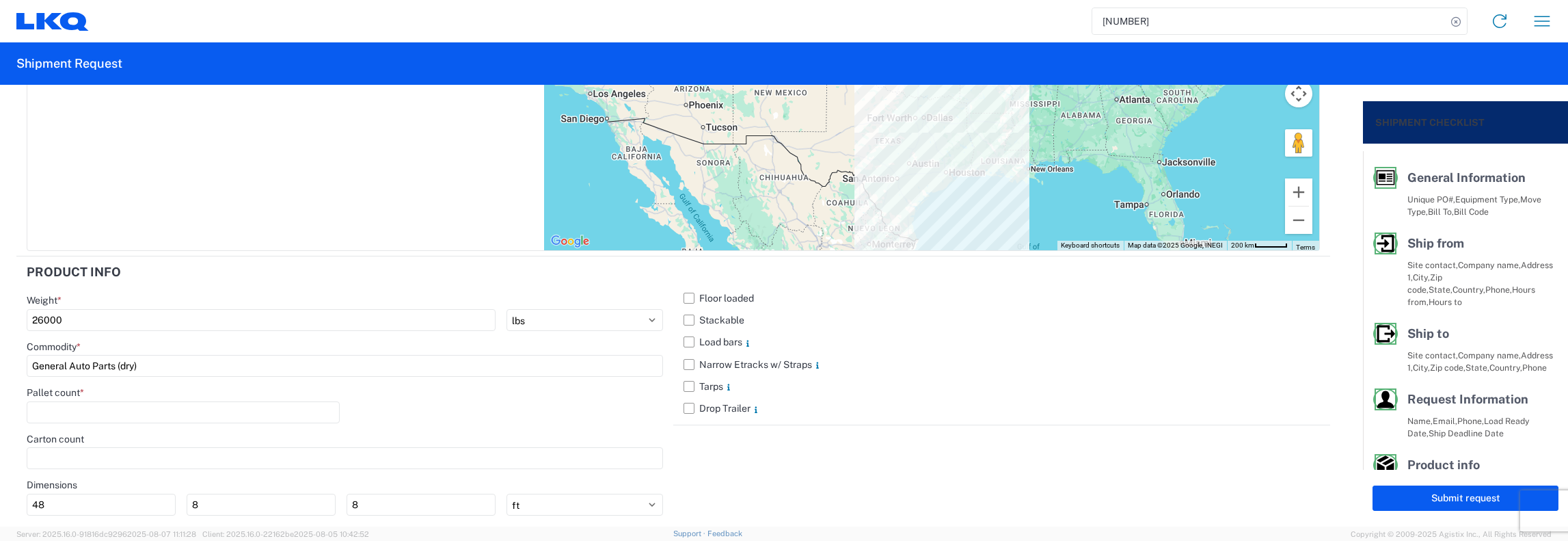 scroll, scrollTop: 1231, scrollLeft: 0, axis: vertical 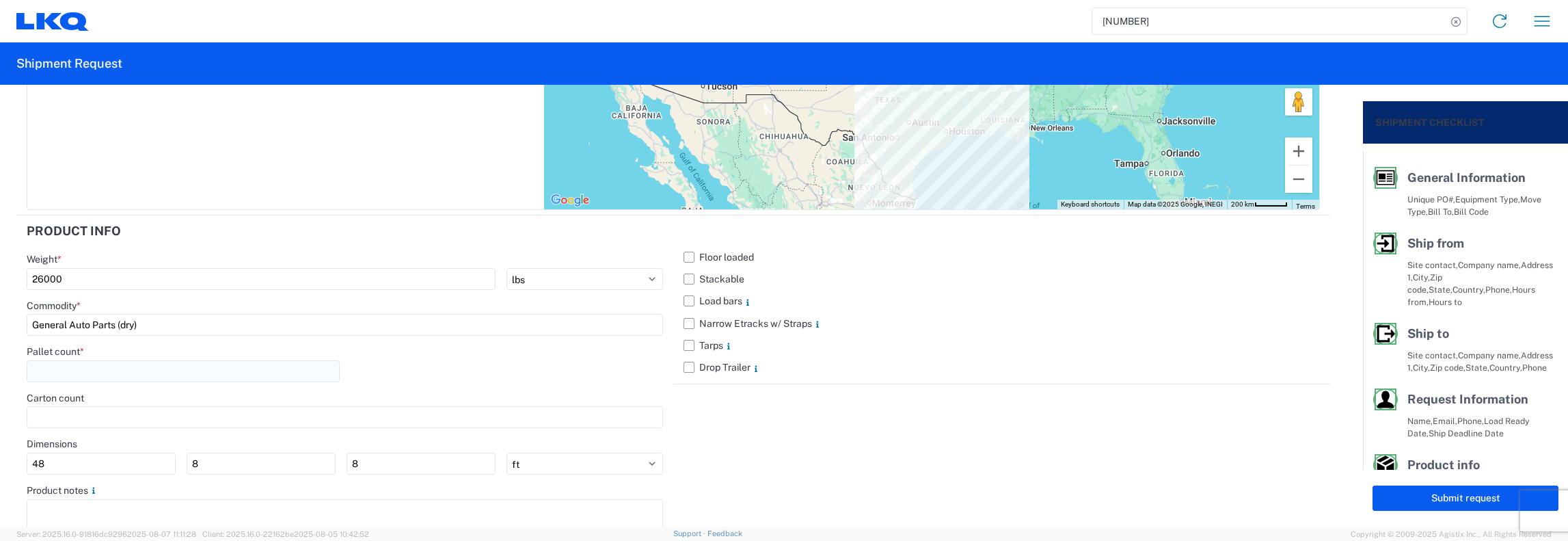 drag, startPoint x: 38, startPoint y: 375, endPoint x: 48, endPoint y: 369, distance: 11.6619 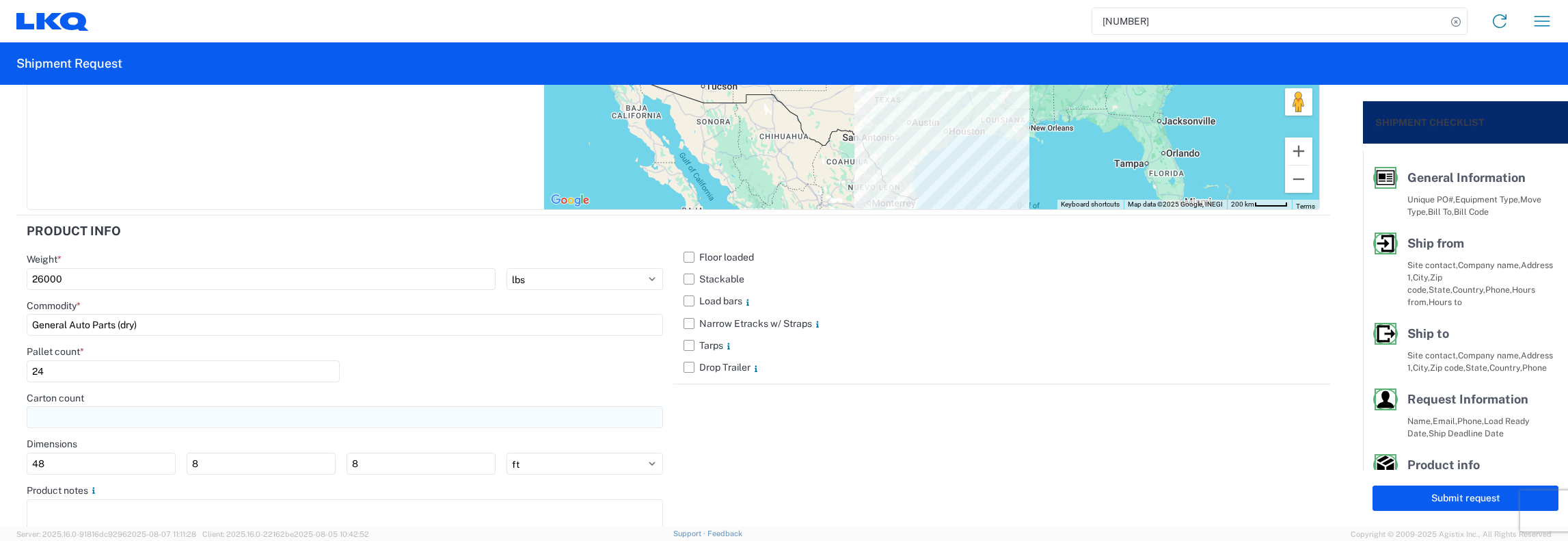 type on "24" 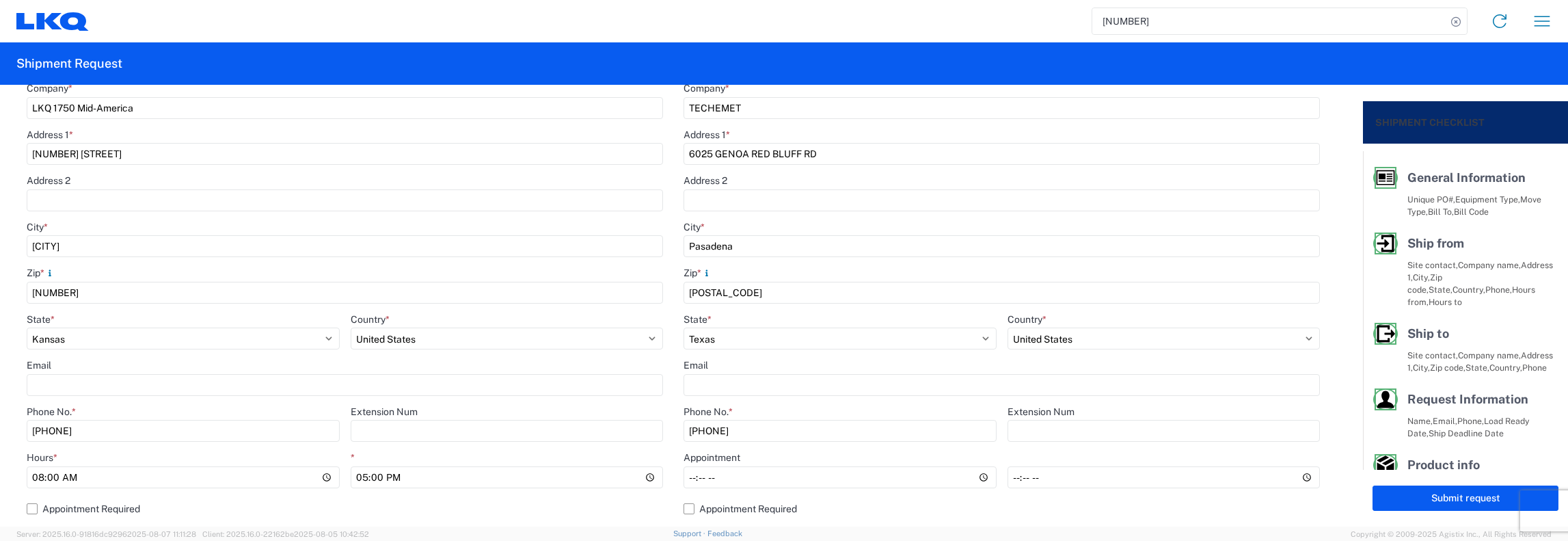 scroll, scrollTop: 274, scrollLeft: 0, axis: vertical 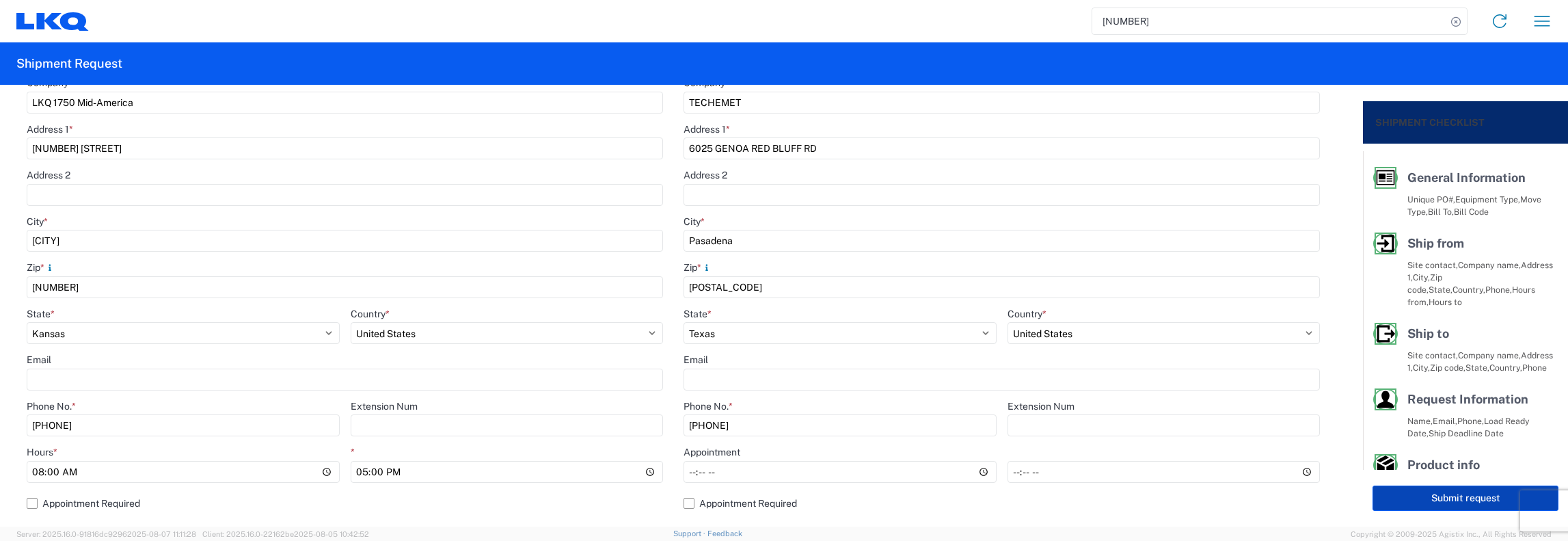 click on "Submit request" 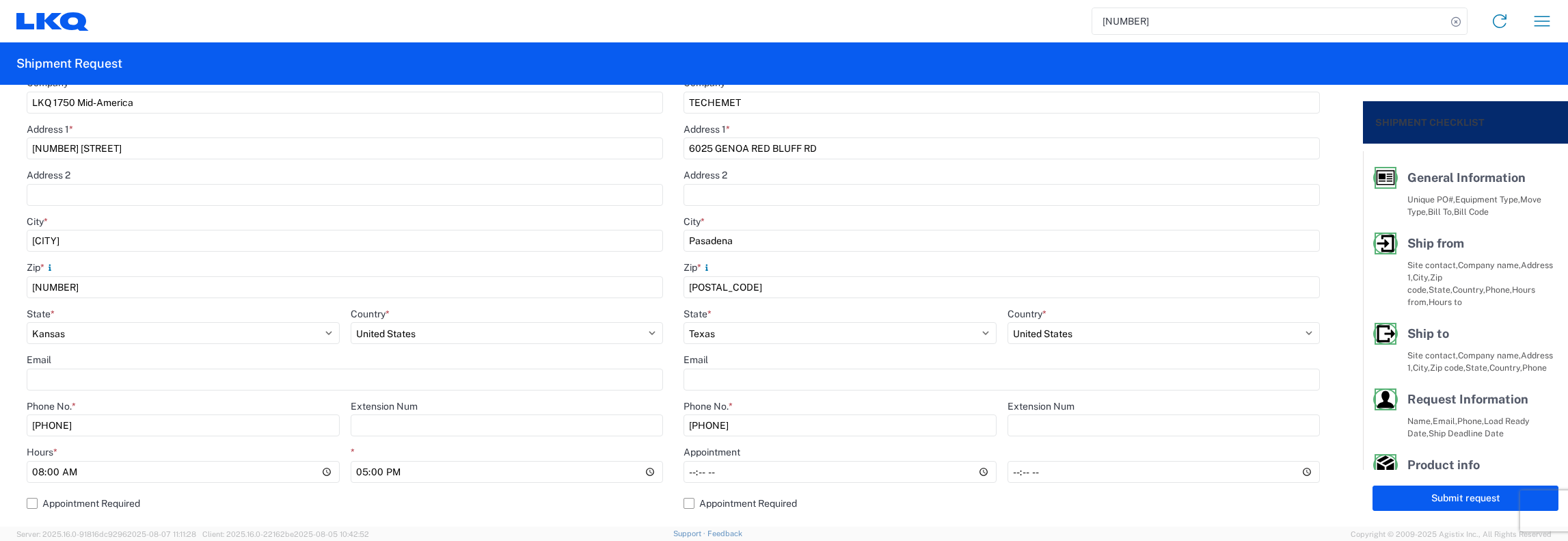 select on "KS" 